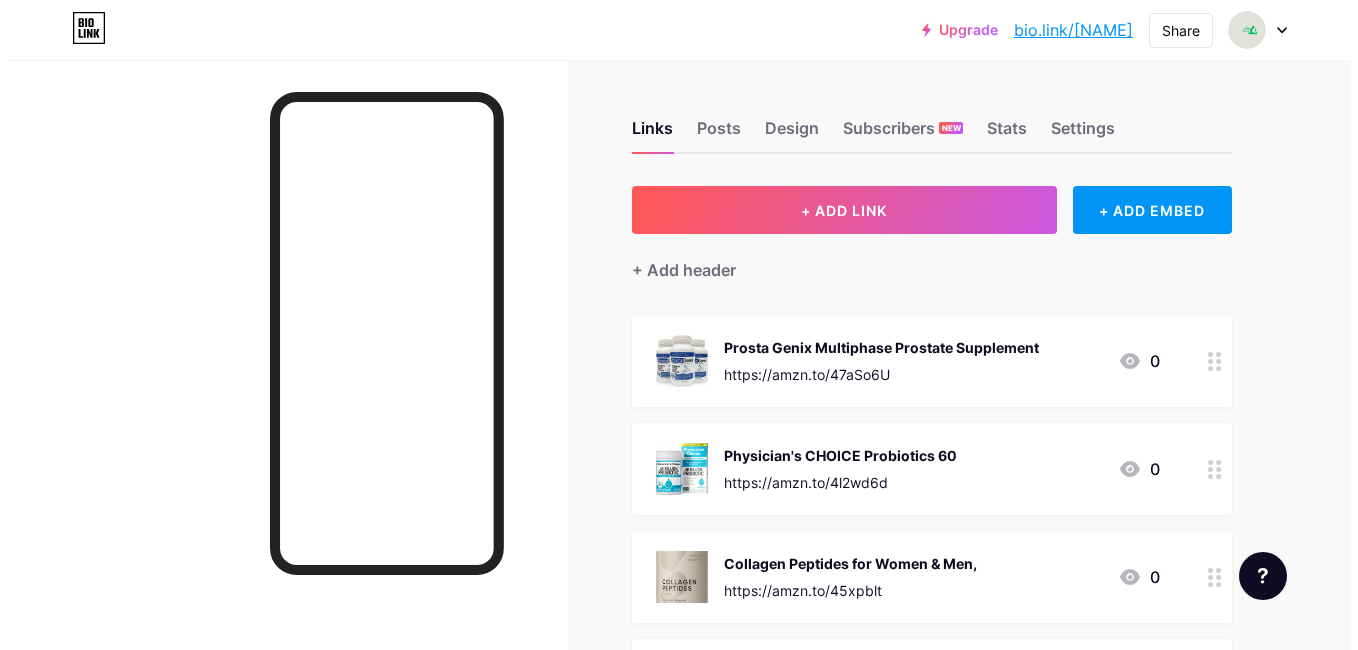scroll, scrollTop: 0, scrollLeft: 0, axis: both 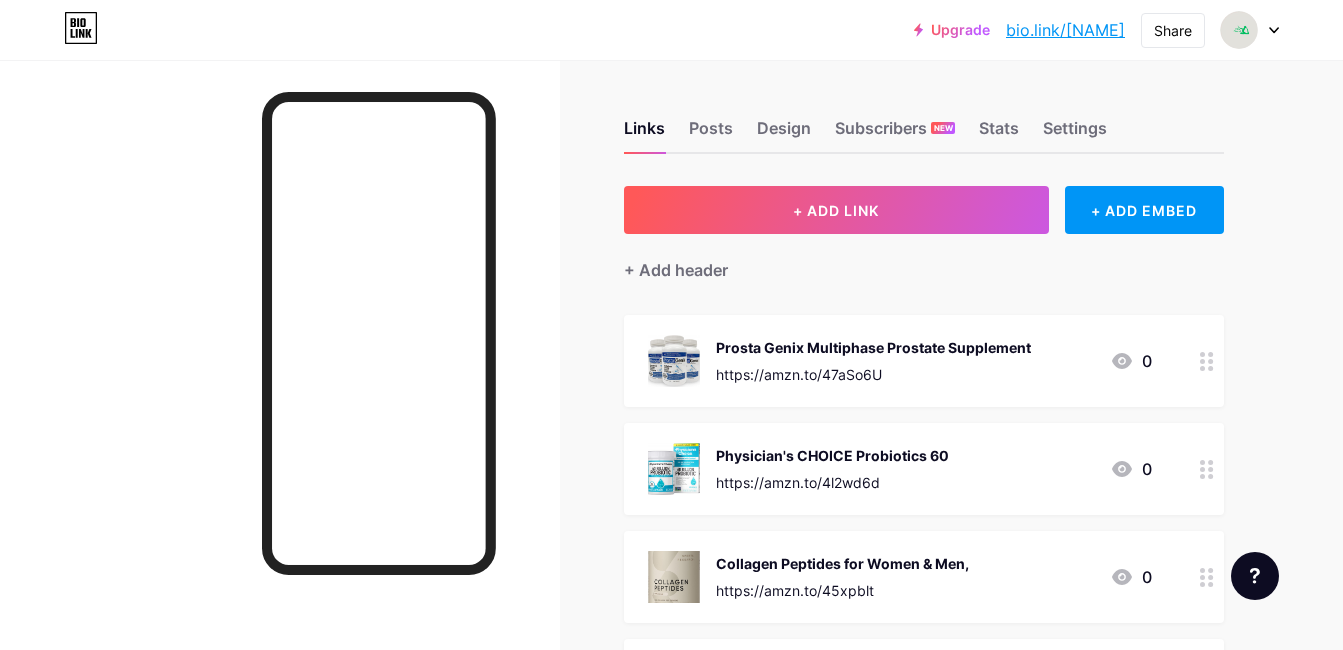 click on "+ ADD LINK" at bounding box center [836, 210] 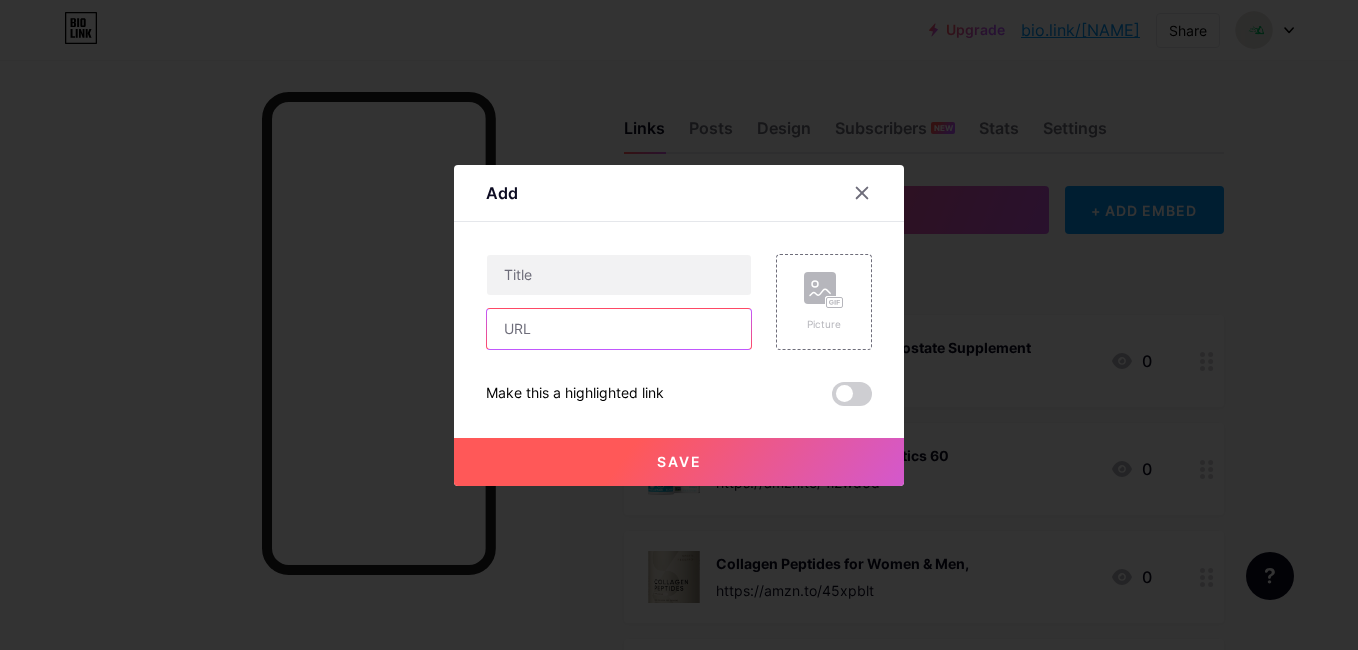 click at bounding box center [619, 329] 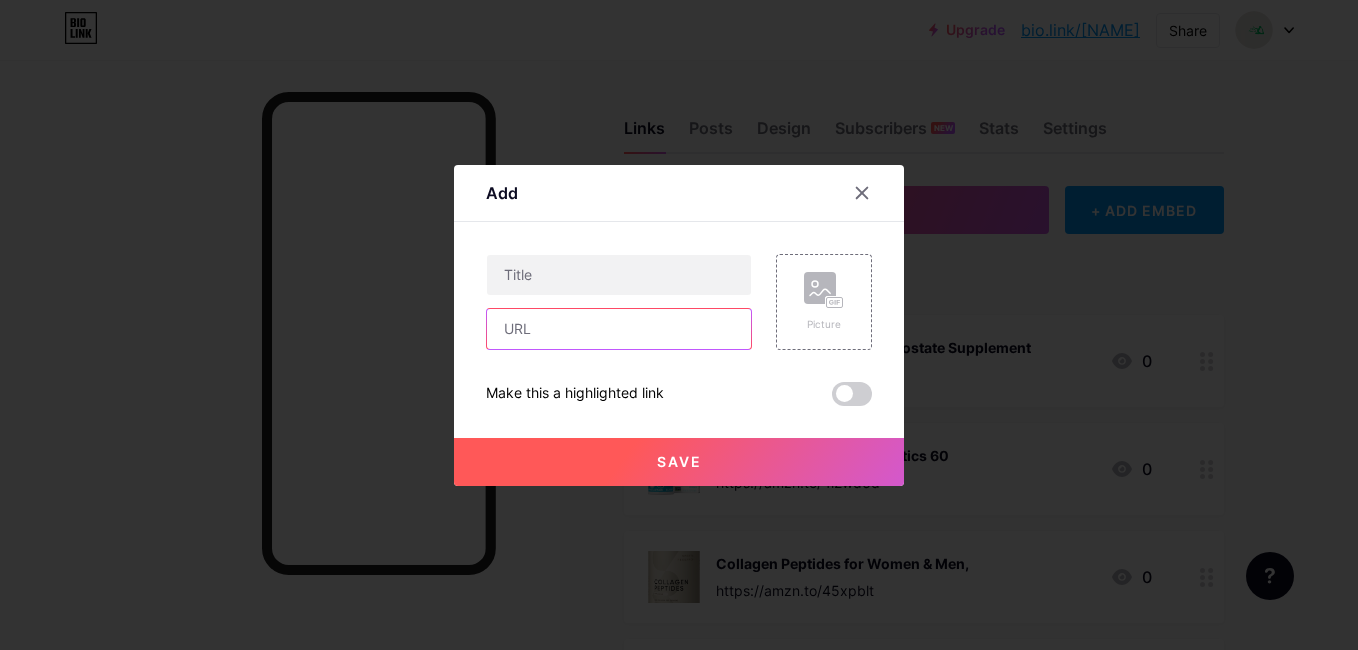 paste on "https://amzn.to/40QVZTY" 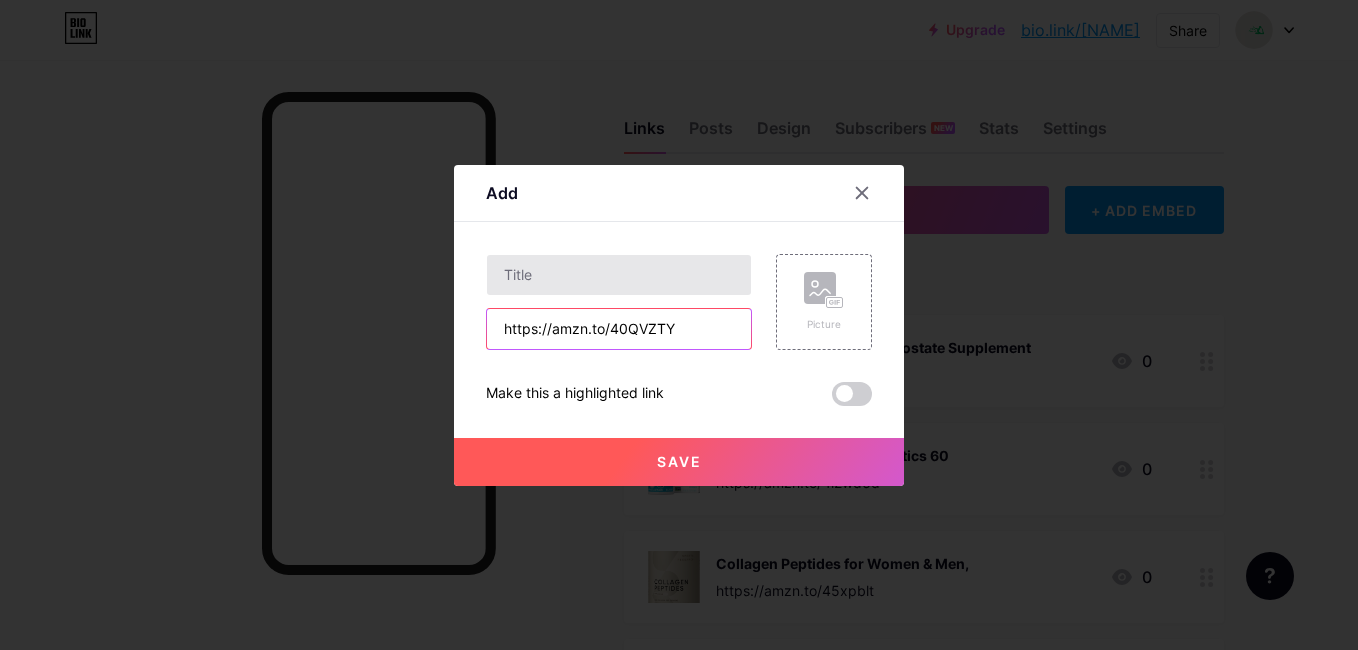 type on "https://amzn.to/40QVZTY" 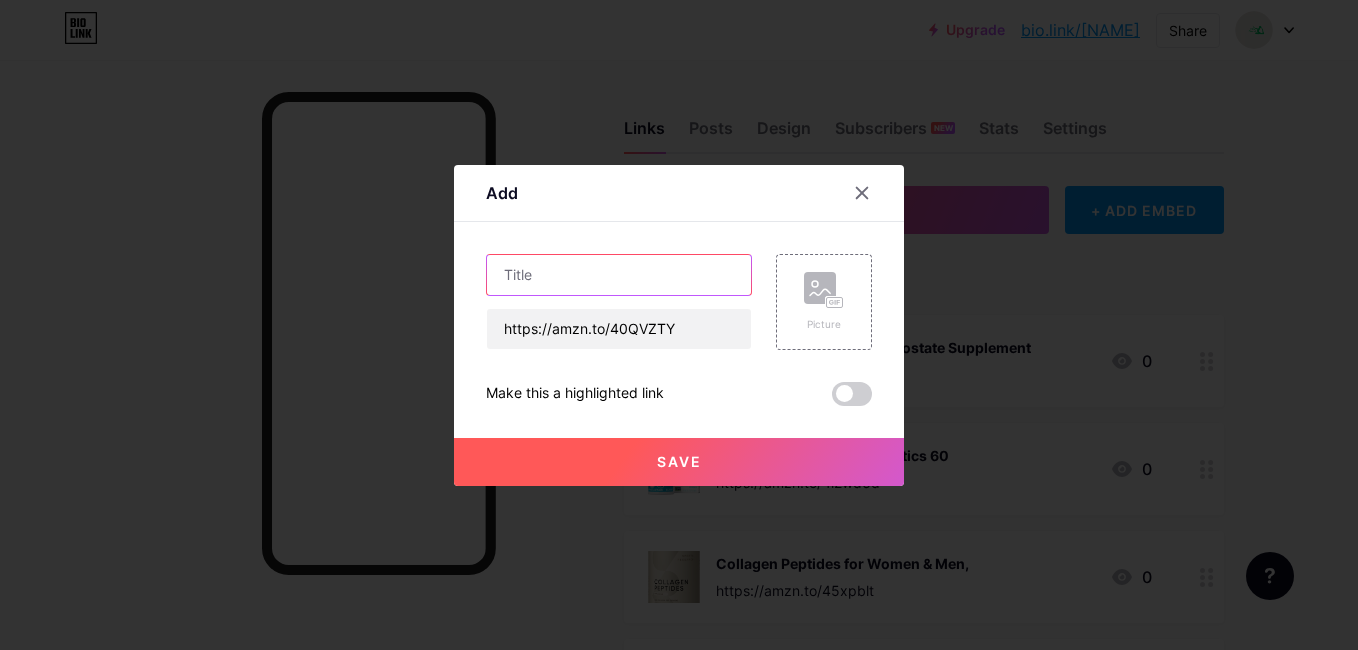click at bounding box center [619, 275] 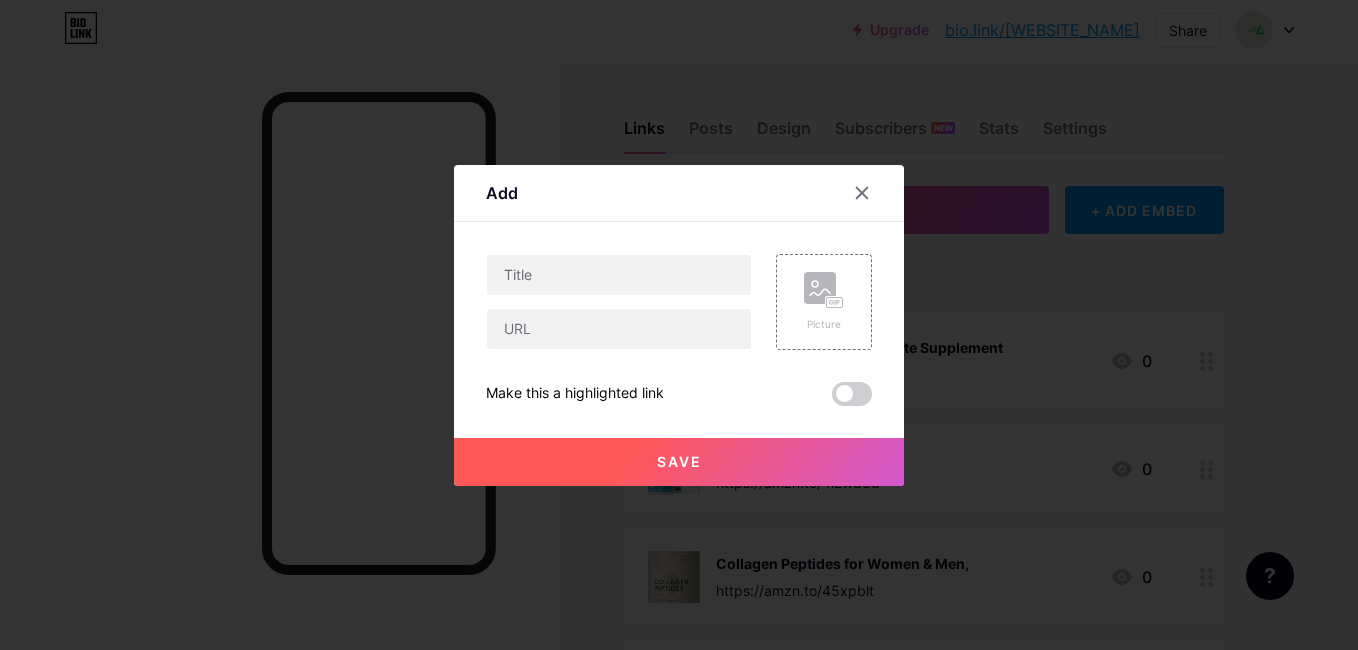 scroll, scrollTop: 0, scrollLeft: 0, axis: both 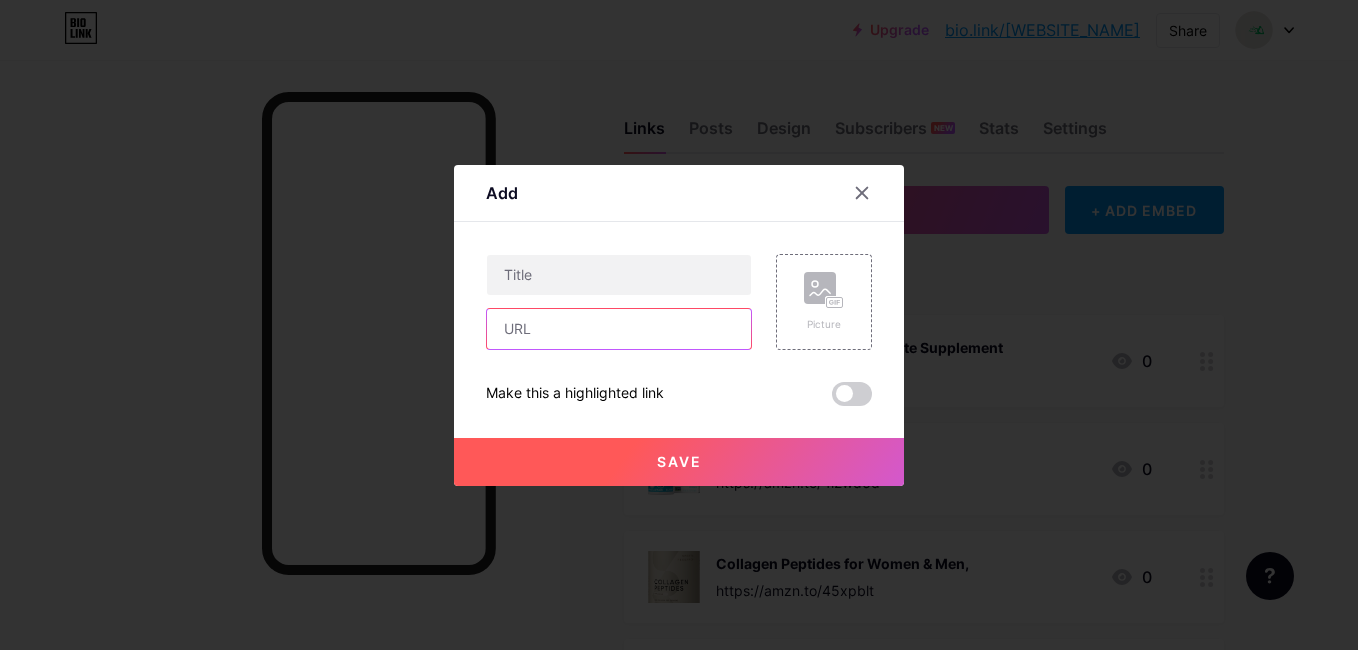 click at bounding box center (619, 329) 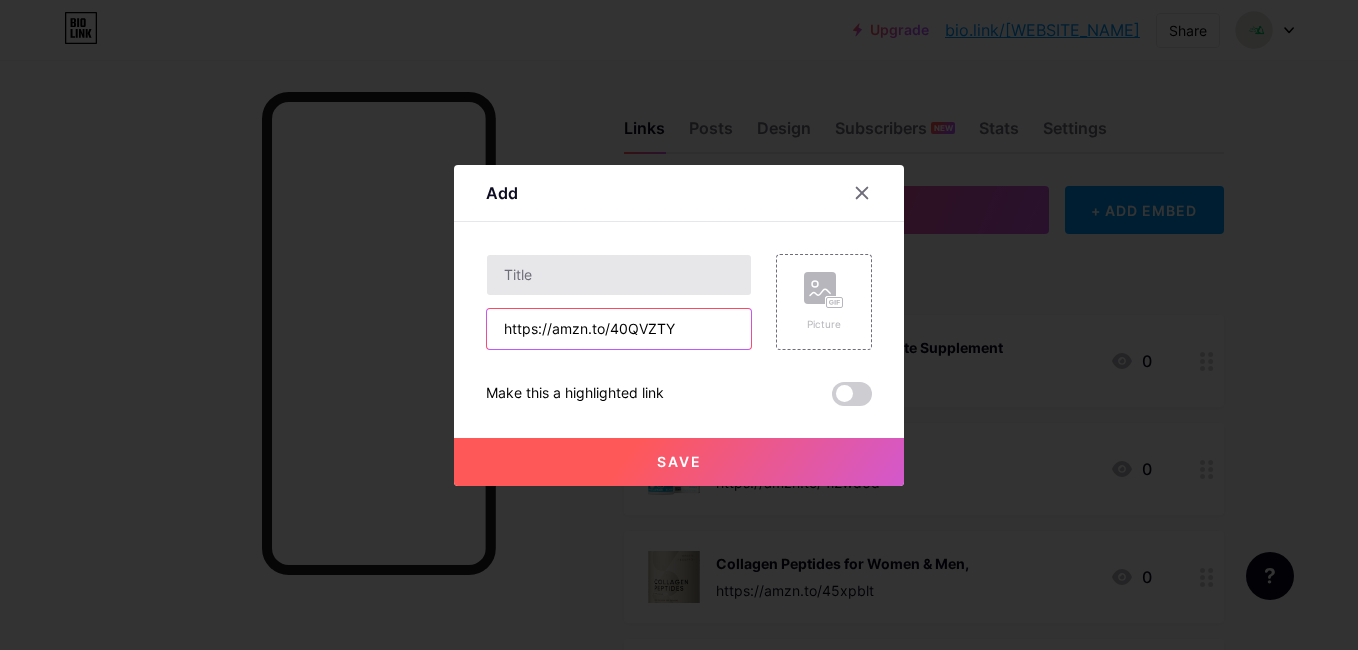 type on "https://amzn.to/40QVZTY" 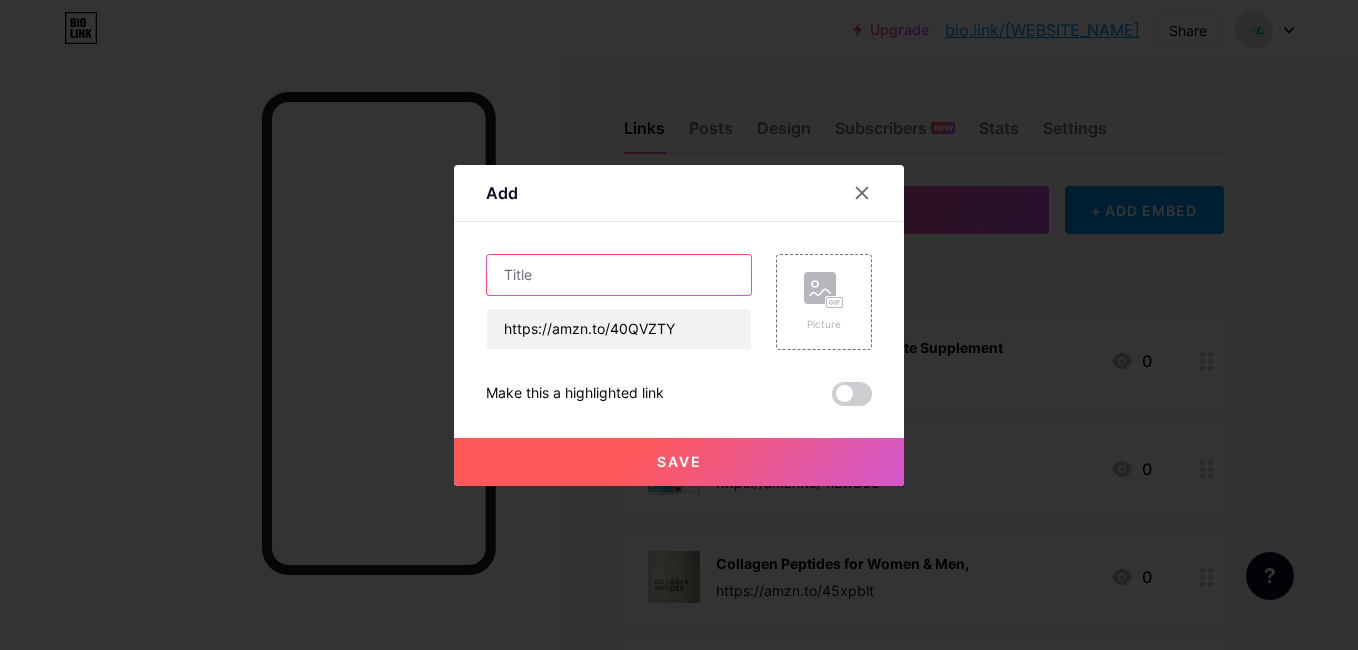 click at bounding box center (619, 275) 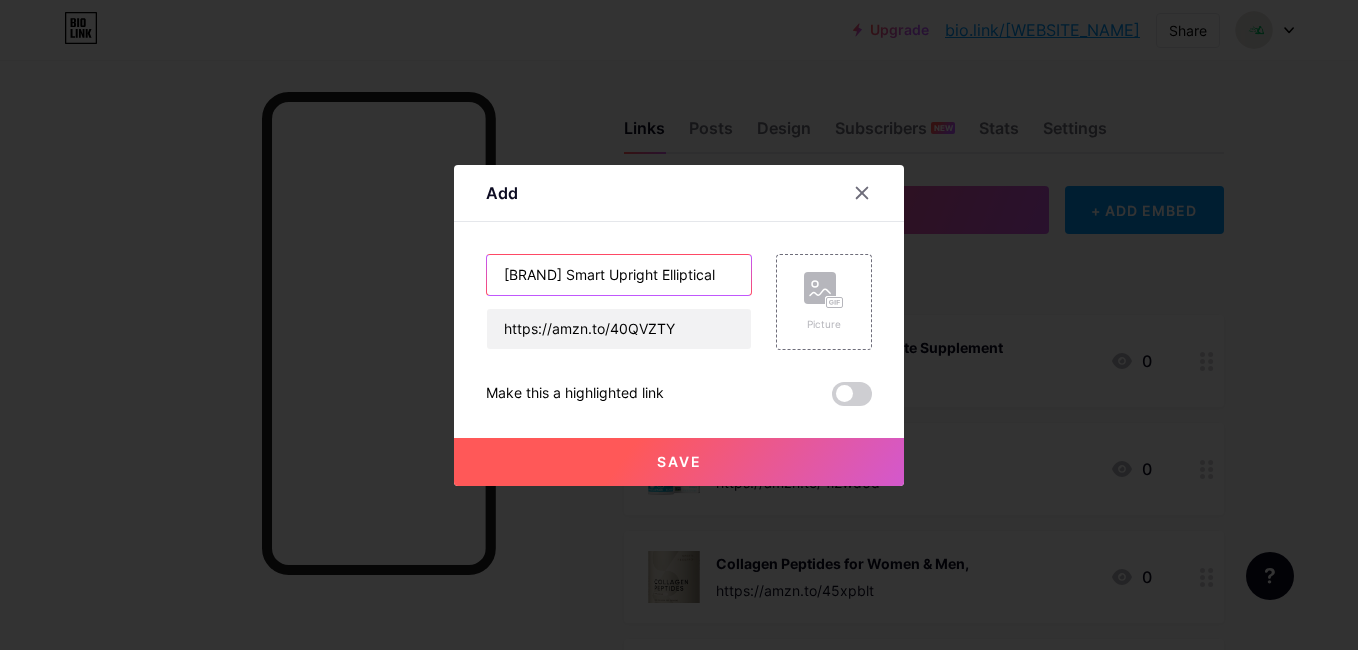 scroll, scrollTop: 0, scrollLeft: 78, axis: horizontal 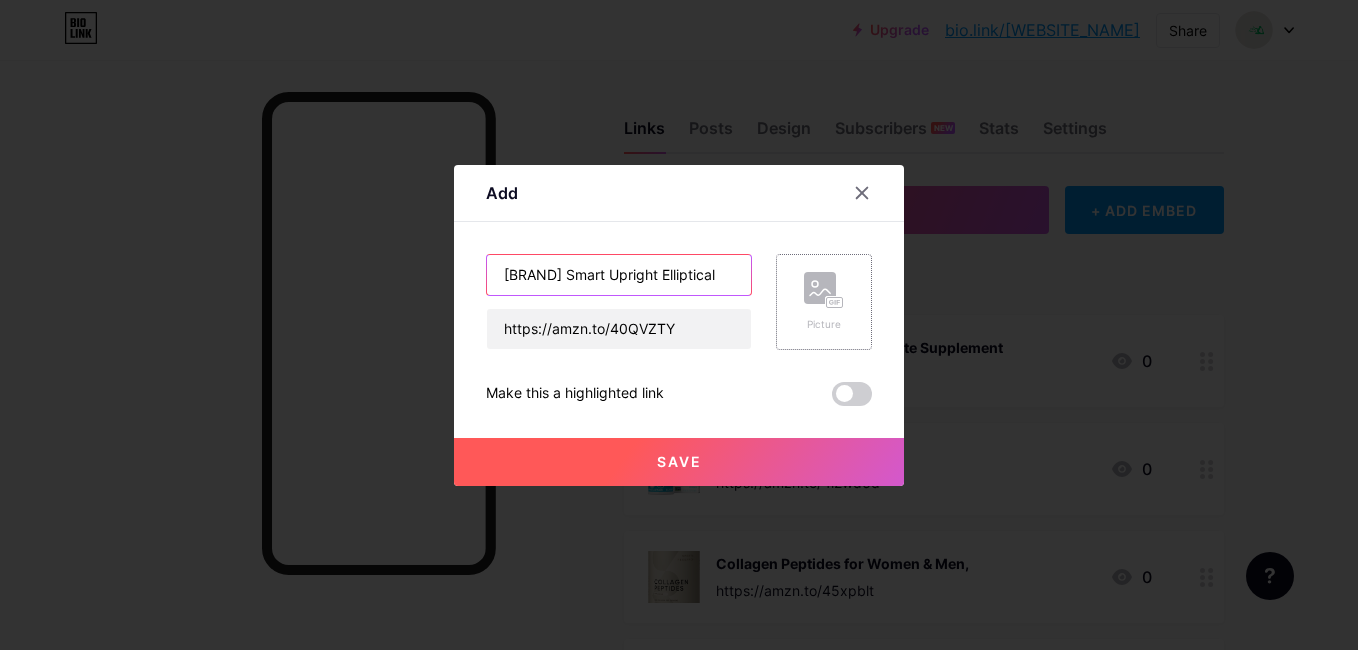 type on "[BRAND] Smart Upright Elliptical" 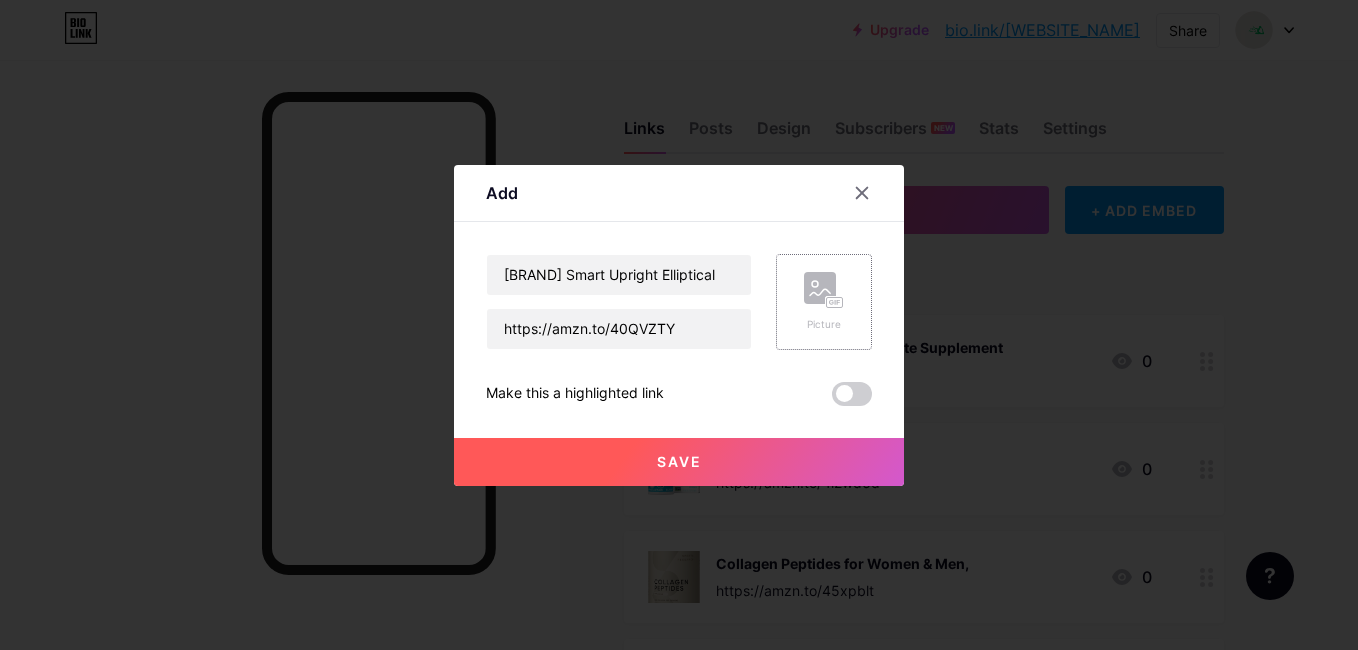 click 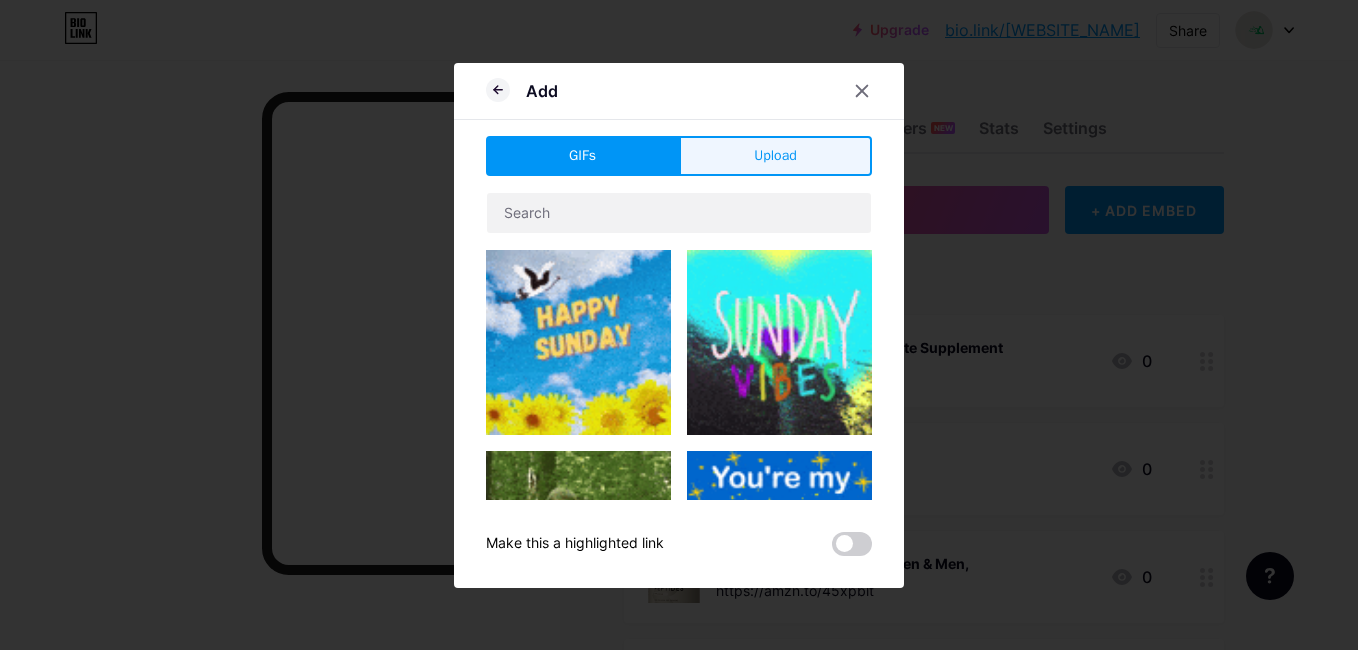 click on "Upload" at bounding box center (775, 155) 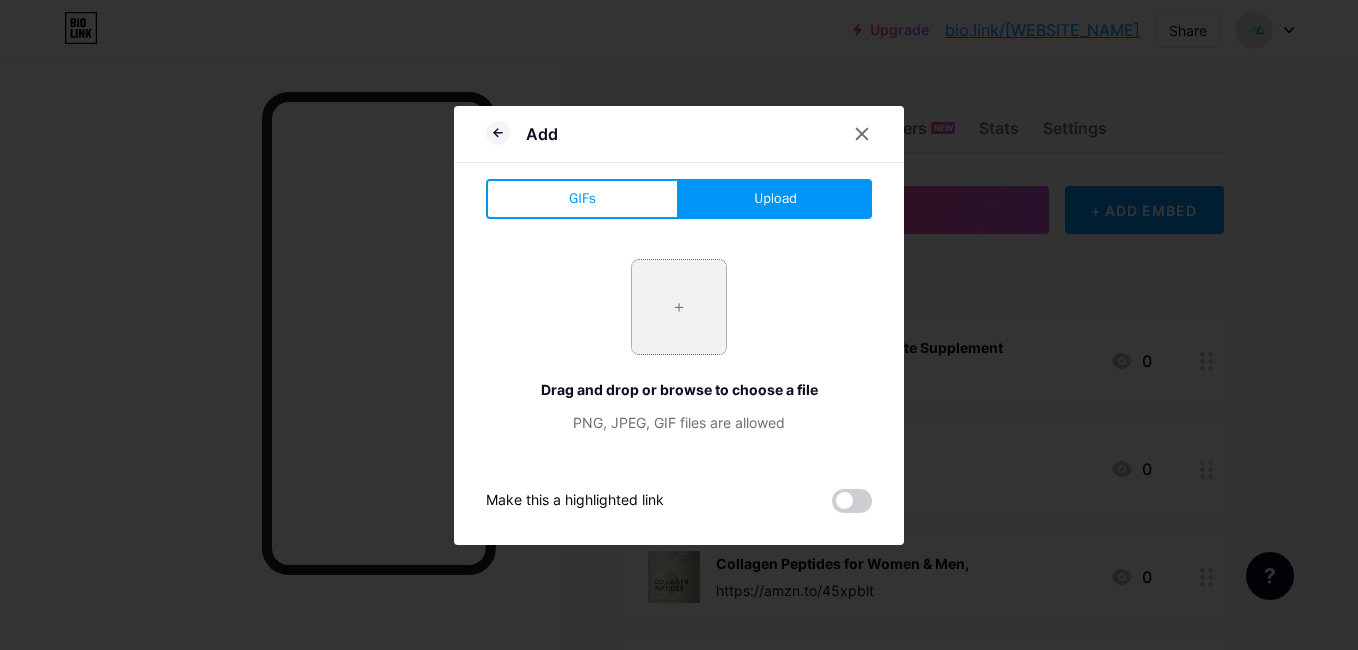 click at bounding box center [679, 307] 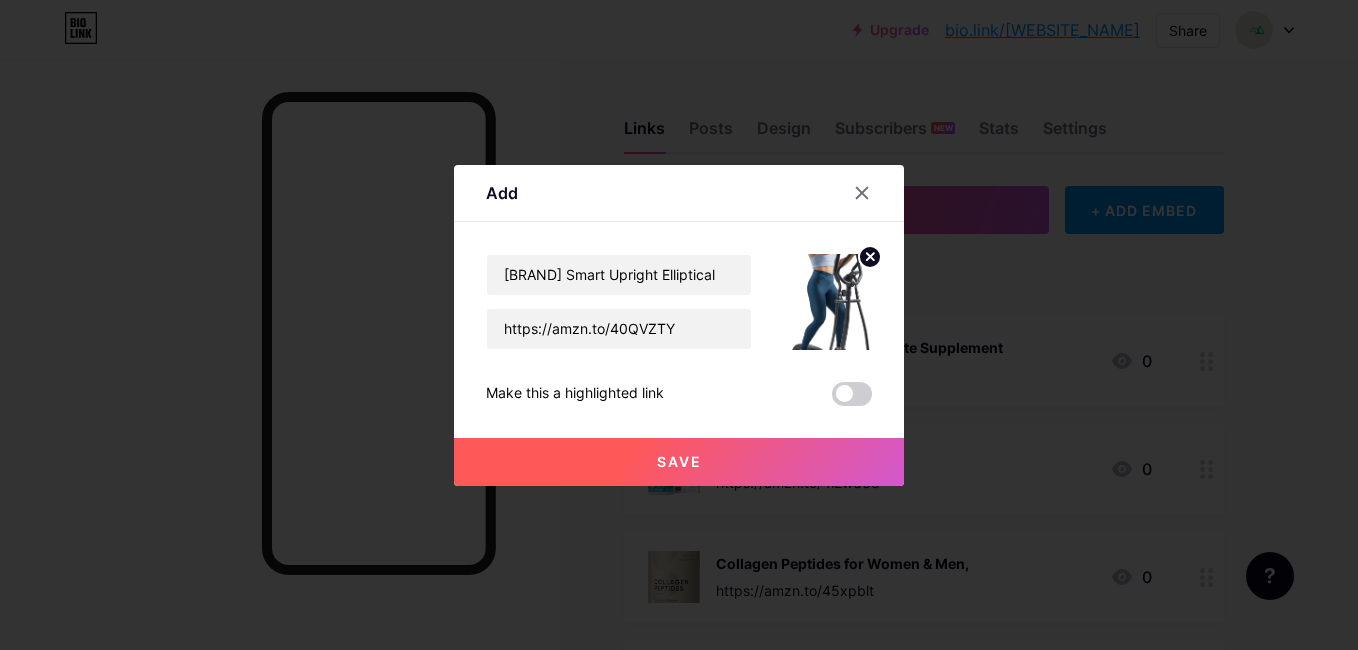 click on "Save" at bounding box center (679, 462) 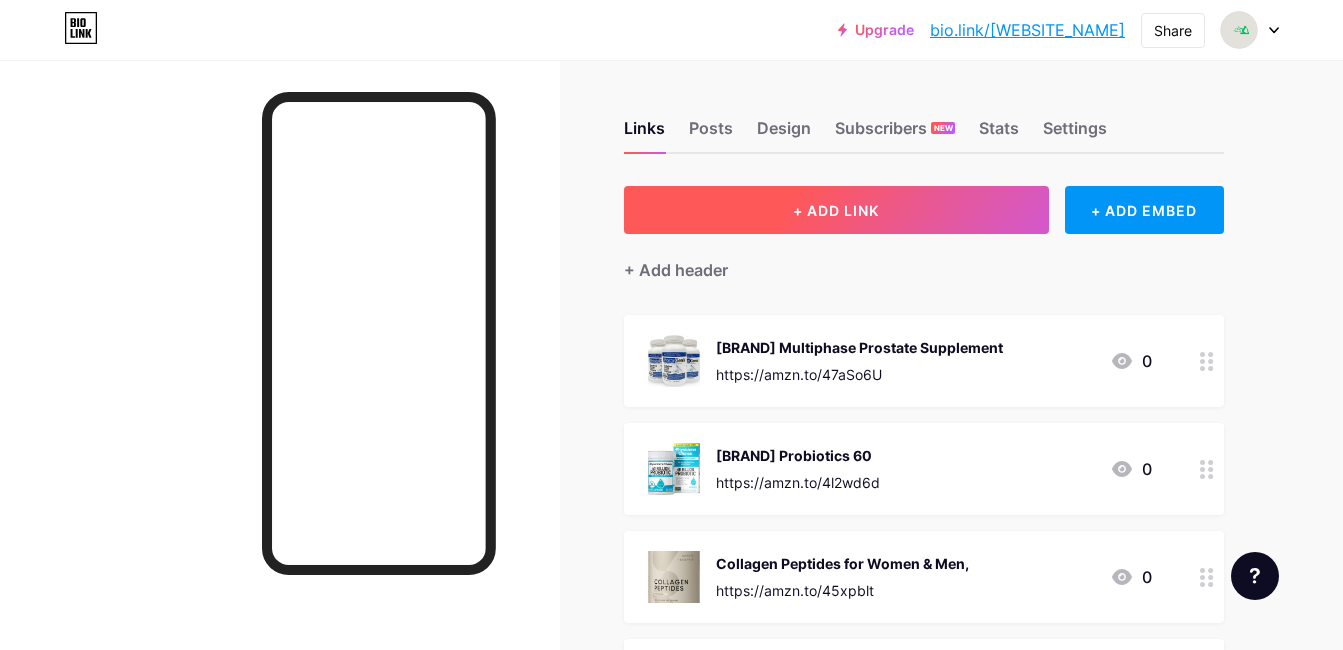 click on "+ ADD LINK" at bounding box center [836, 210] 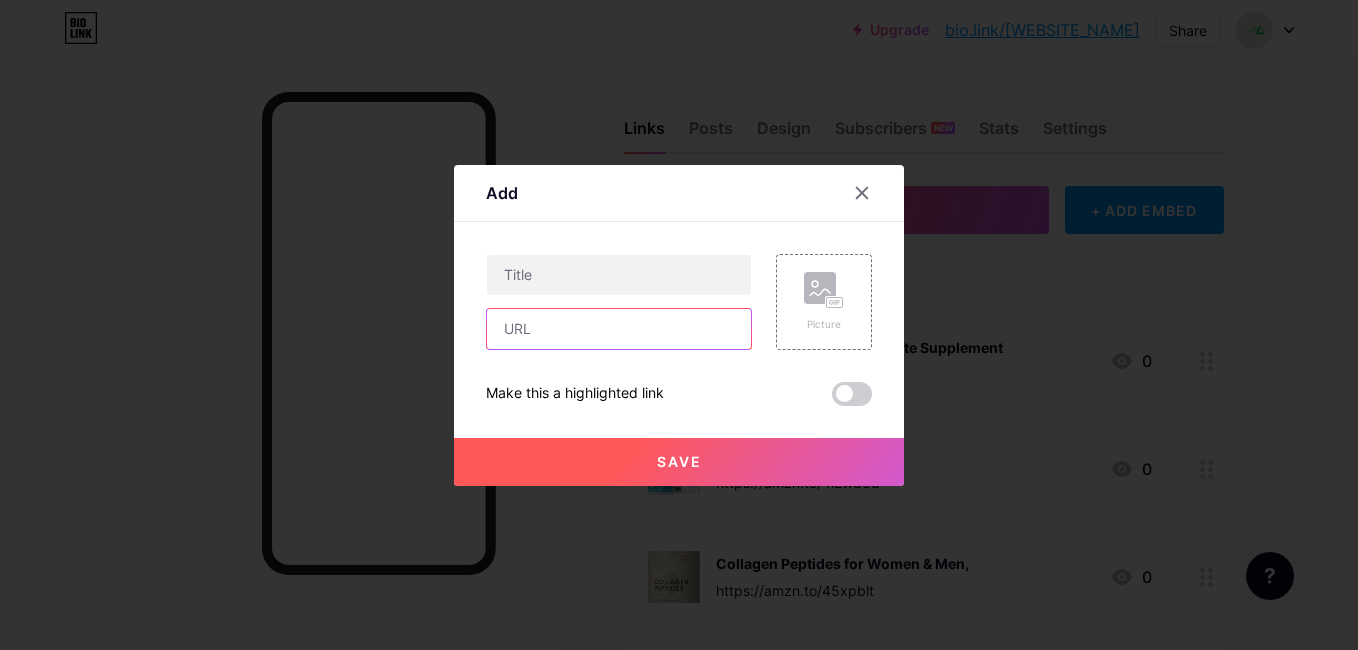 click at bounding box center [619, 329] 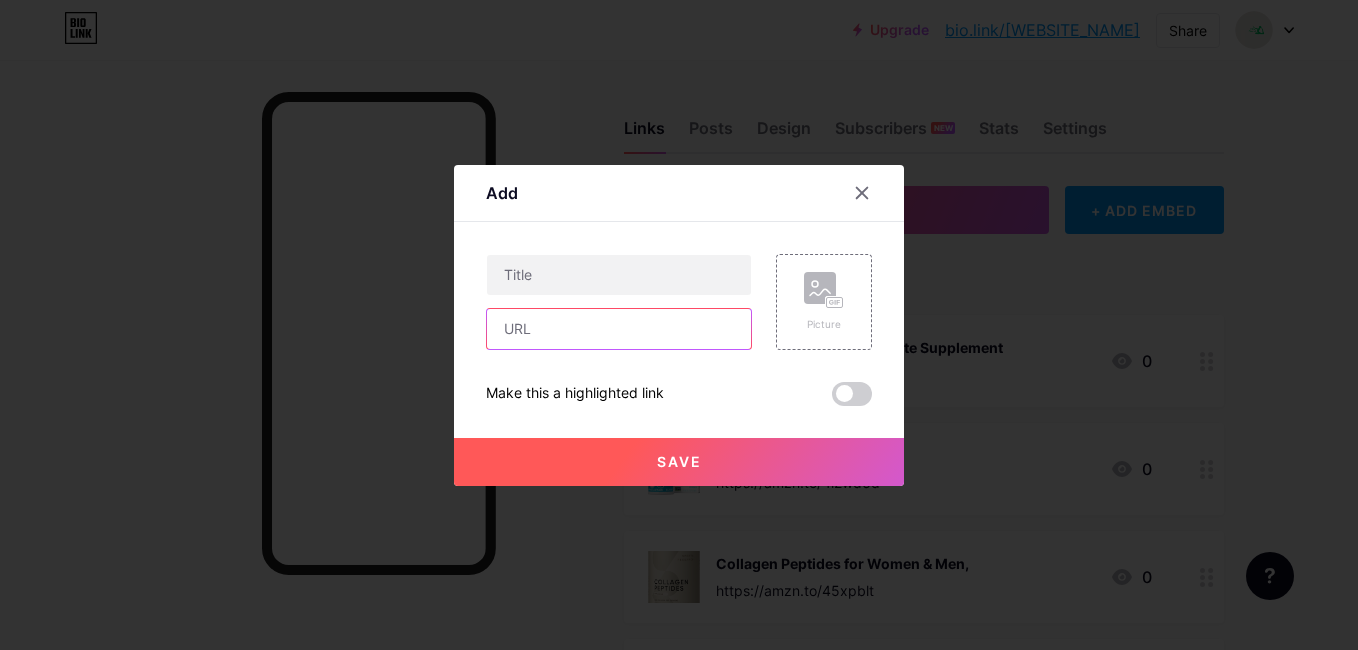 paste on "https://amzn.to/4fgxgyc" 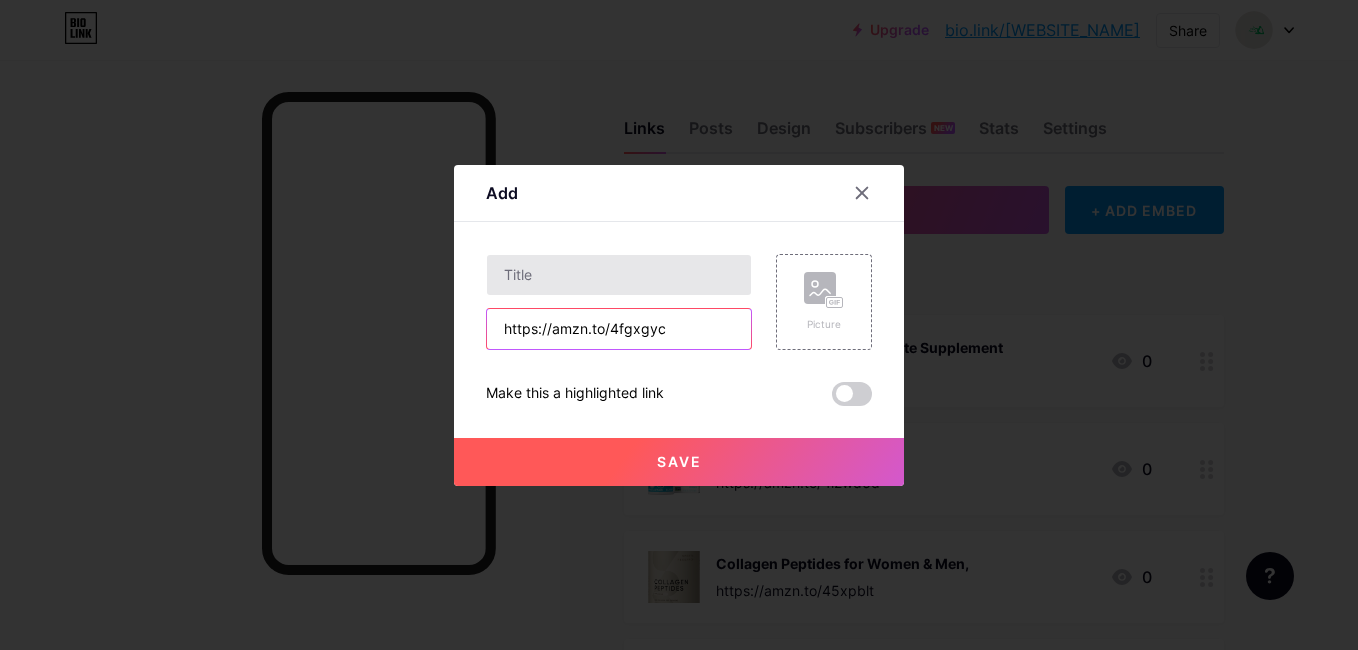 type on "https://amzn.to/4fgxgyc" 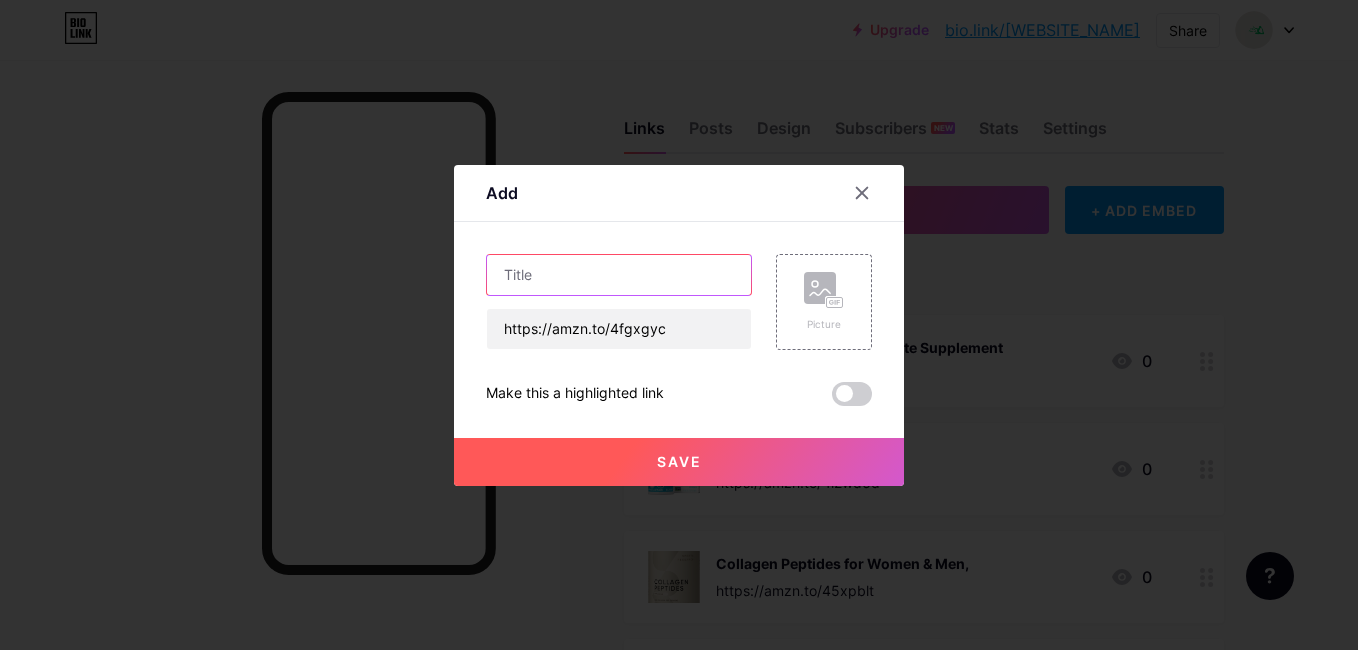 click at bounding box center (619, 275) 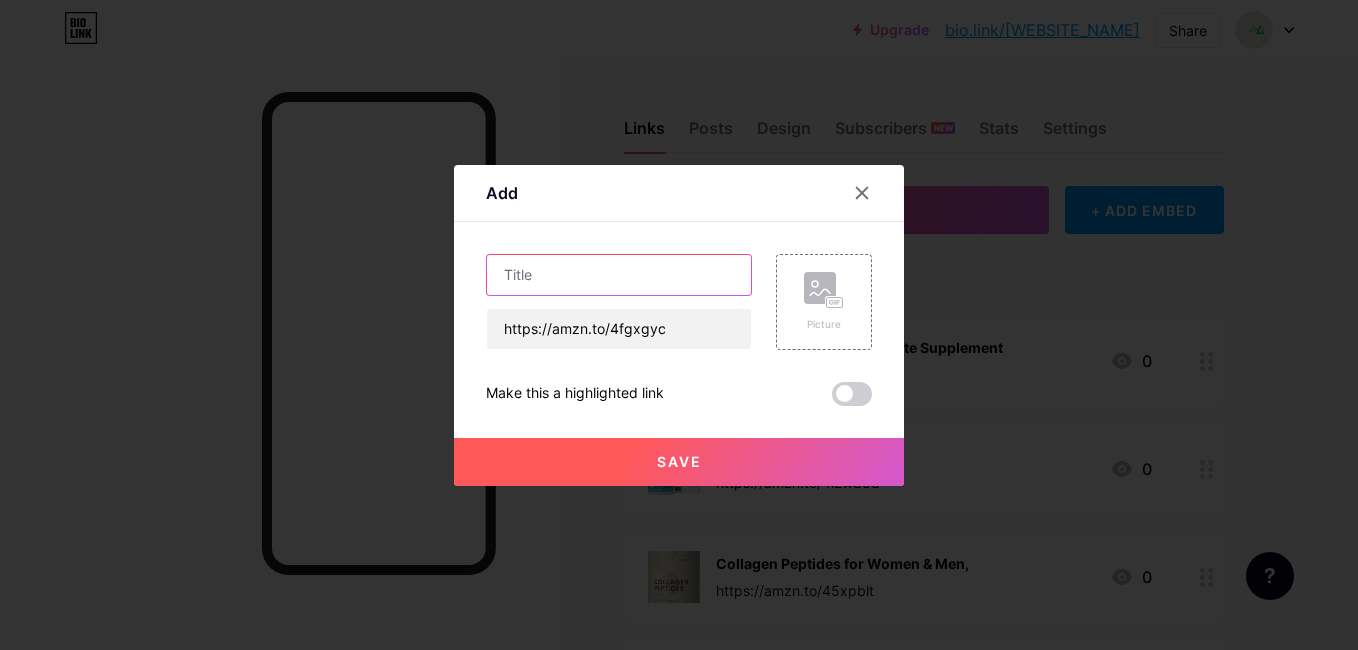 paste on "[BRAND] Adjustable Dumbbells," 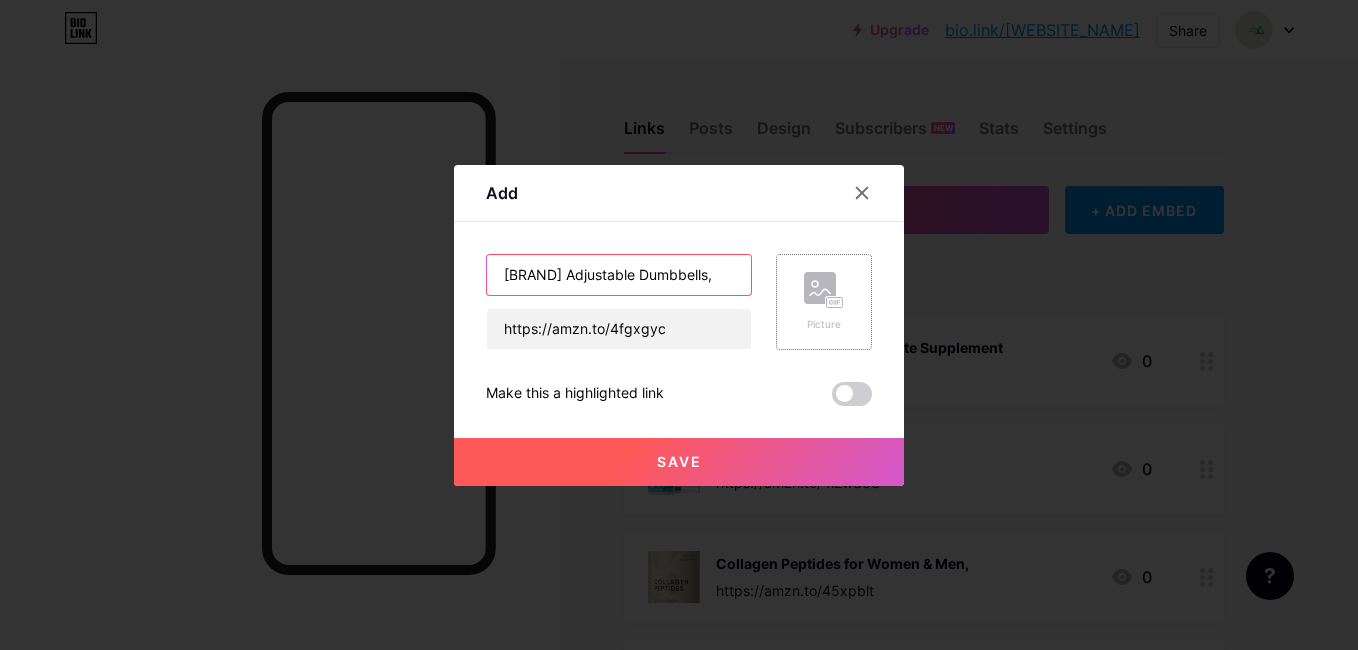 type on "[BRAND] Adjustable Dumbbells," 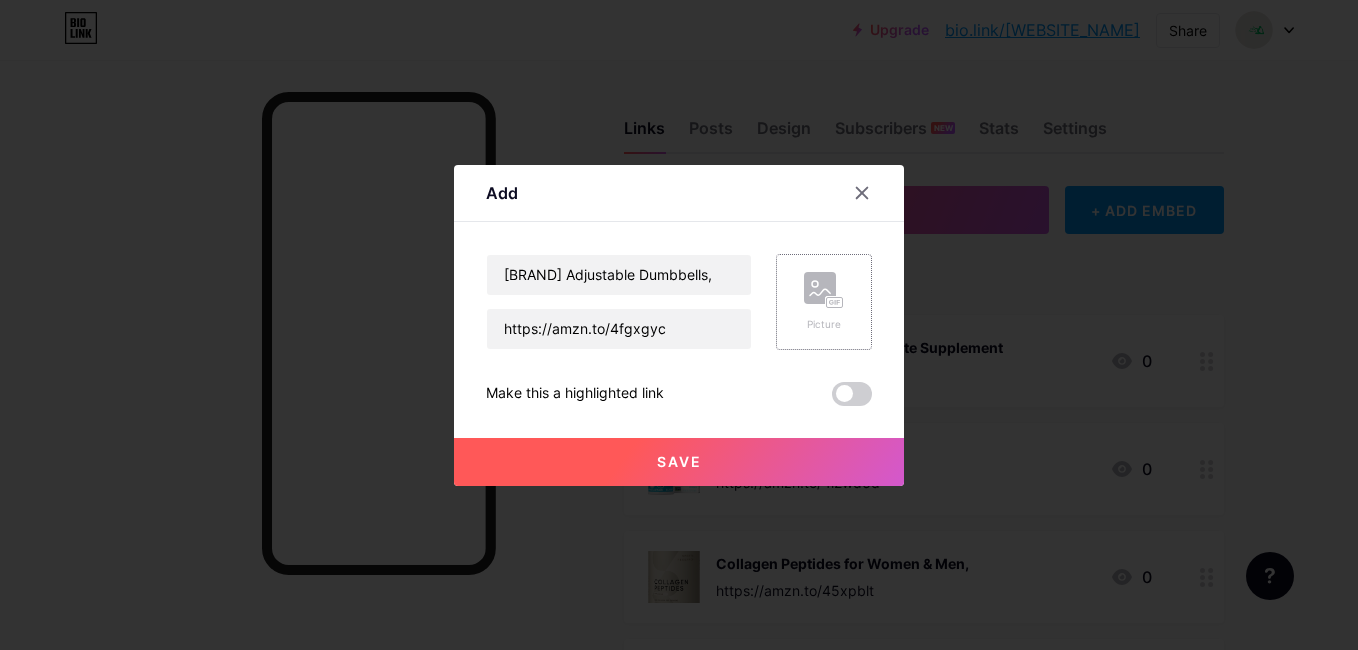 click on "Picture" at bounding box center [824, 302] 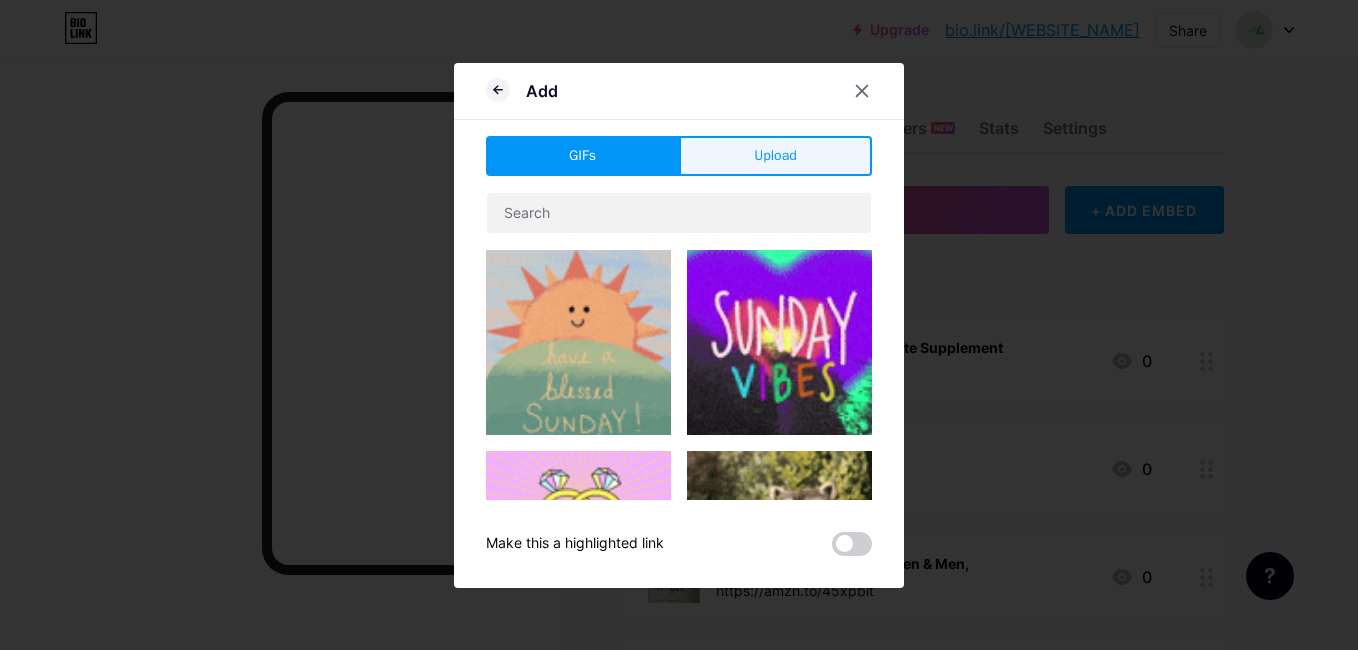 click on "Upload" at bounding box center (775, 155) 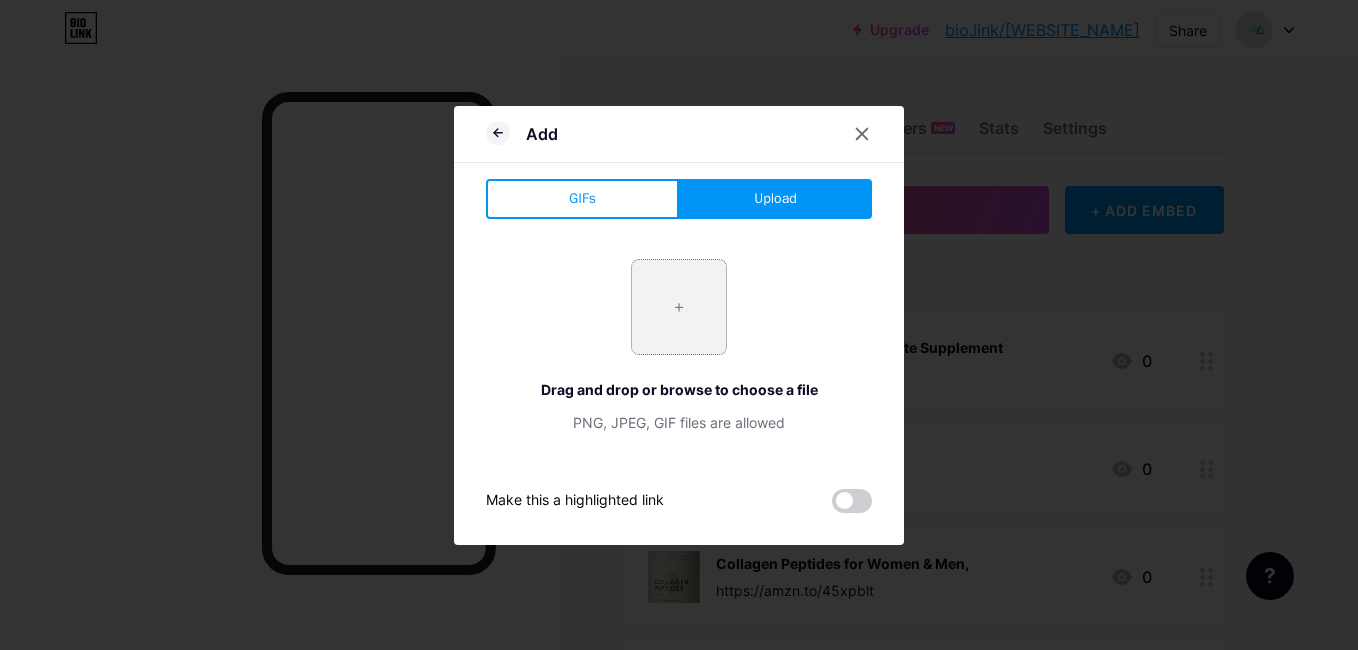 click at bounding box center [679, 307] 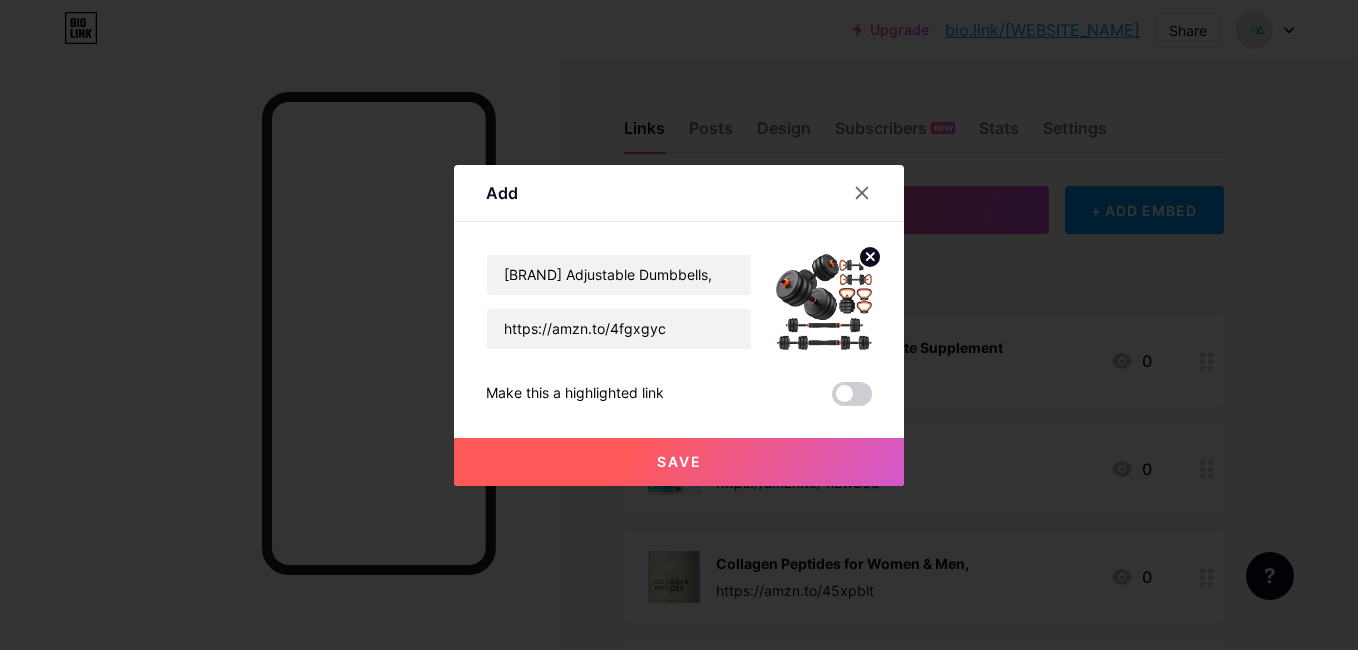 click on "Save" at bounding box center [679, 462] 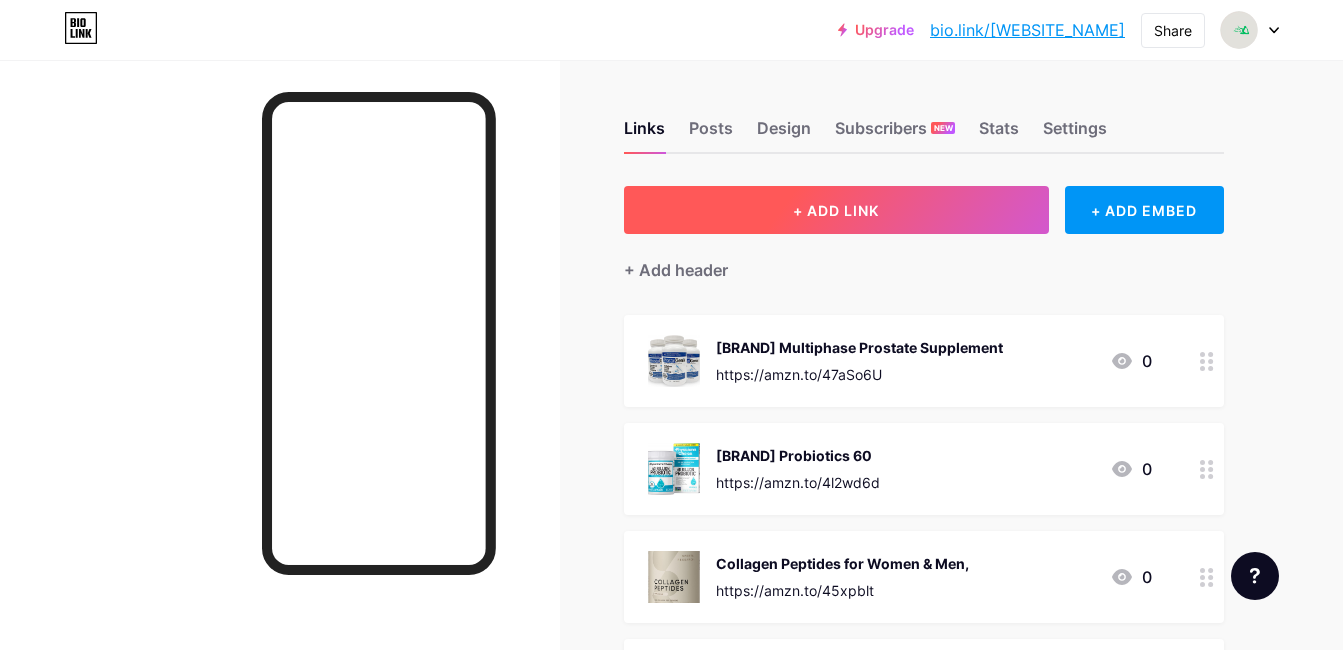 click on "+ ADD LINK" at bounding box center [836, 210] 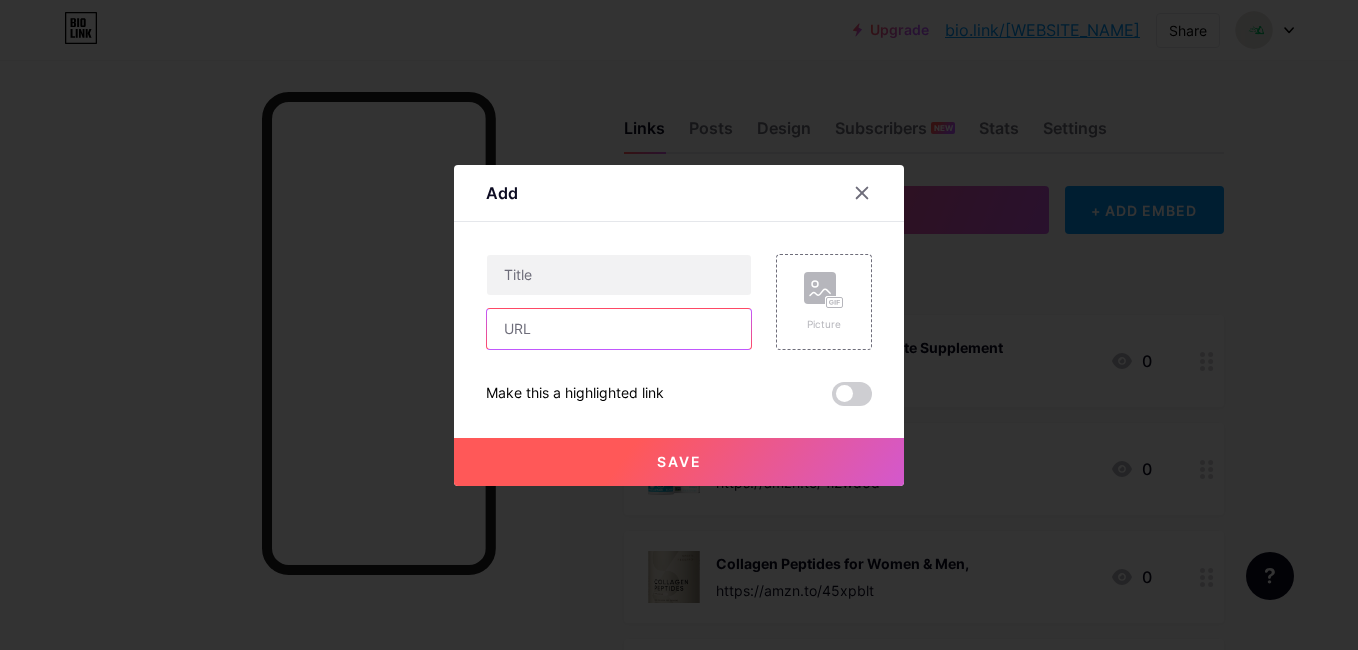 click at bounding box center [619, 329] 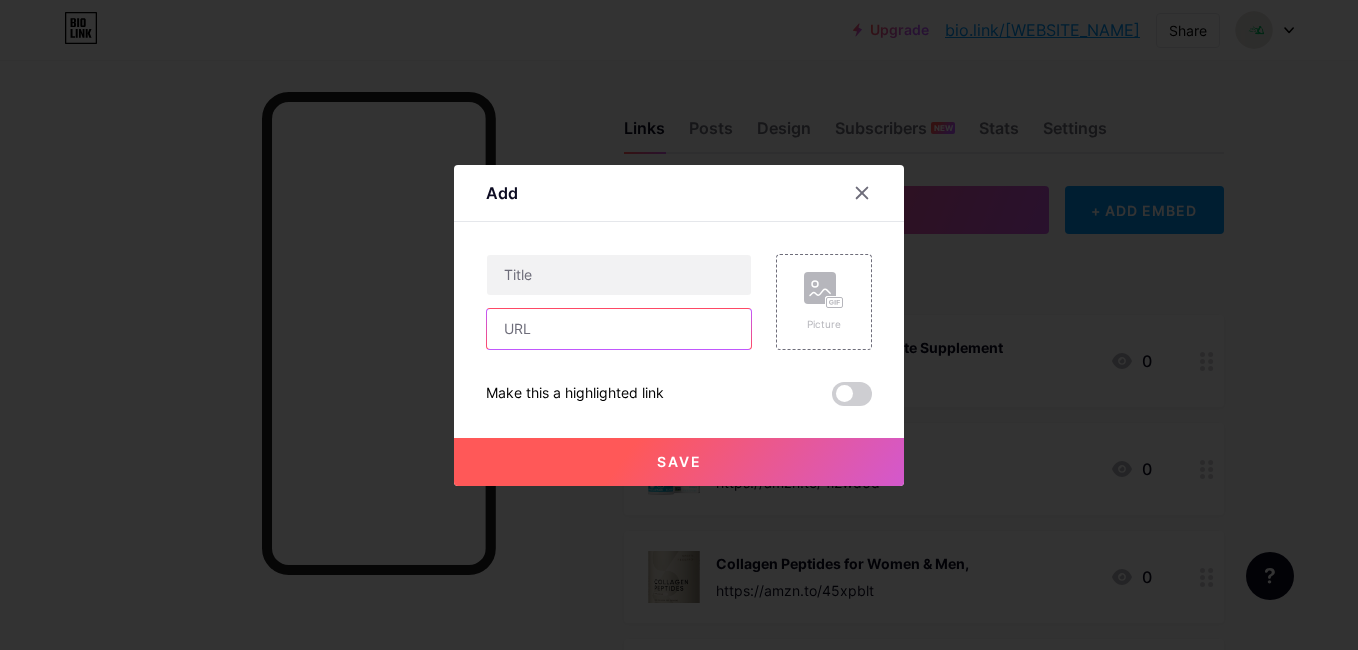 paste on "https://amzn.to/41h4VlC" 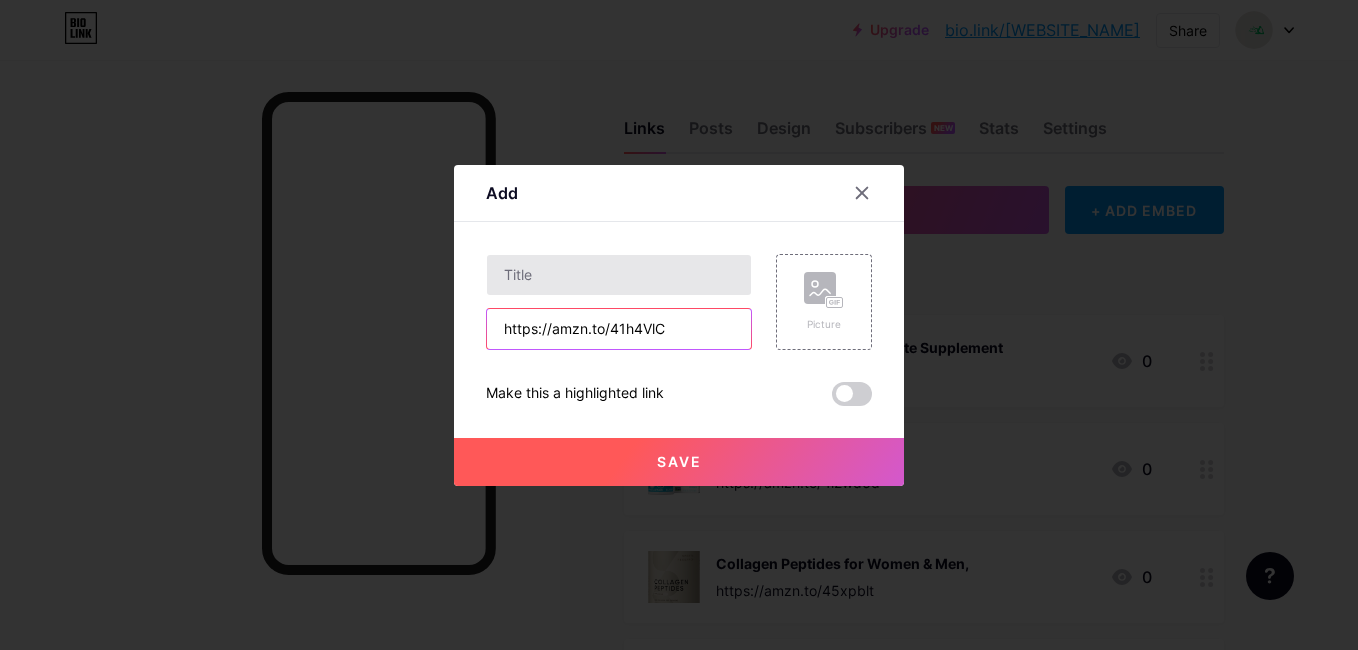 type on "https://amzn.to/41h4VlC" 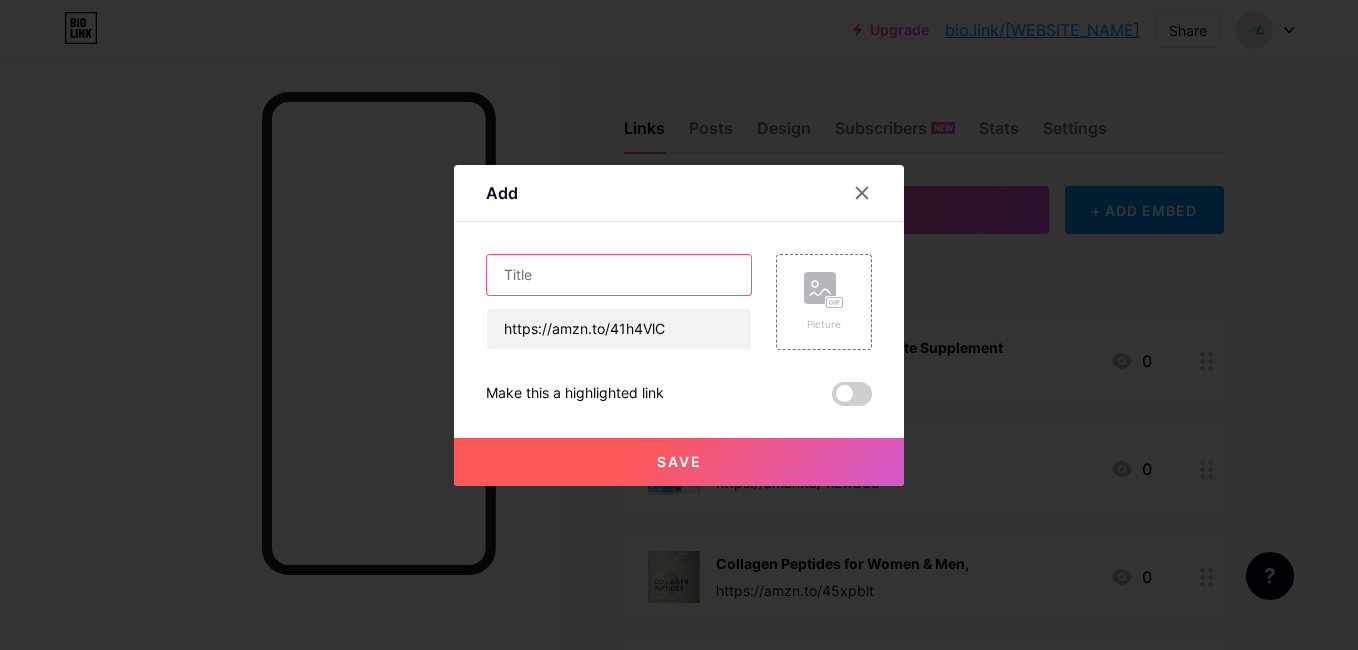 click at bounding box center [619, 275] 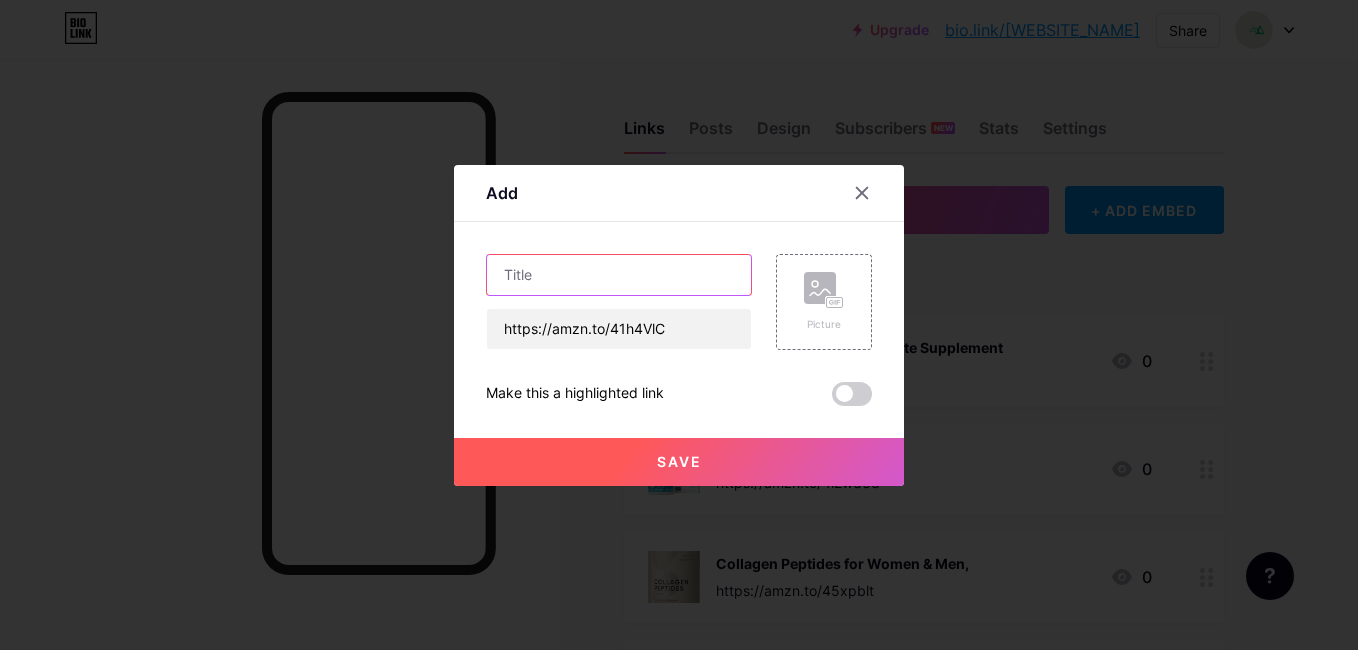 paste on "[BRAND] Unisex's FITT Cube" 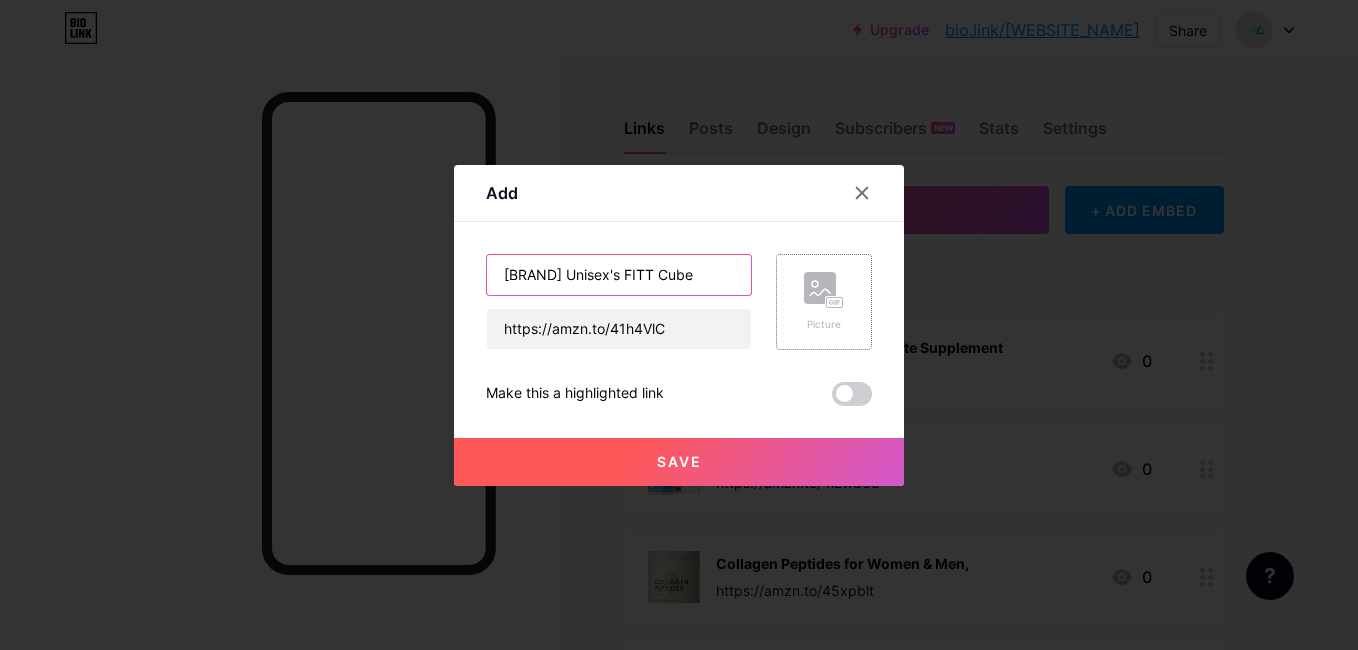 type on "[BRAND] Unisex's FITT Cube" 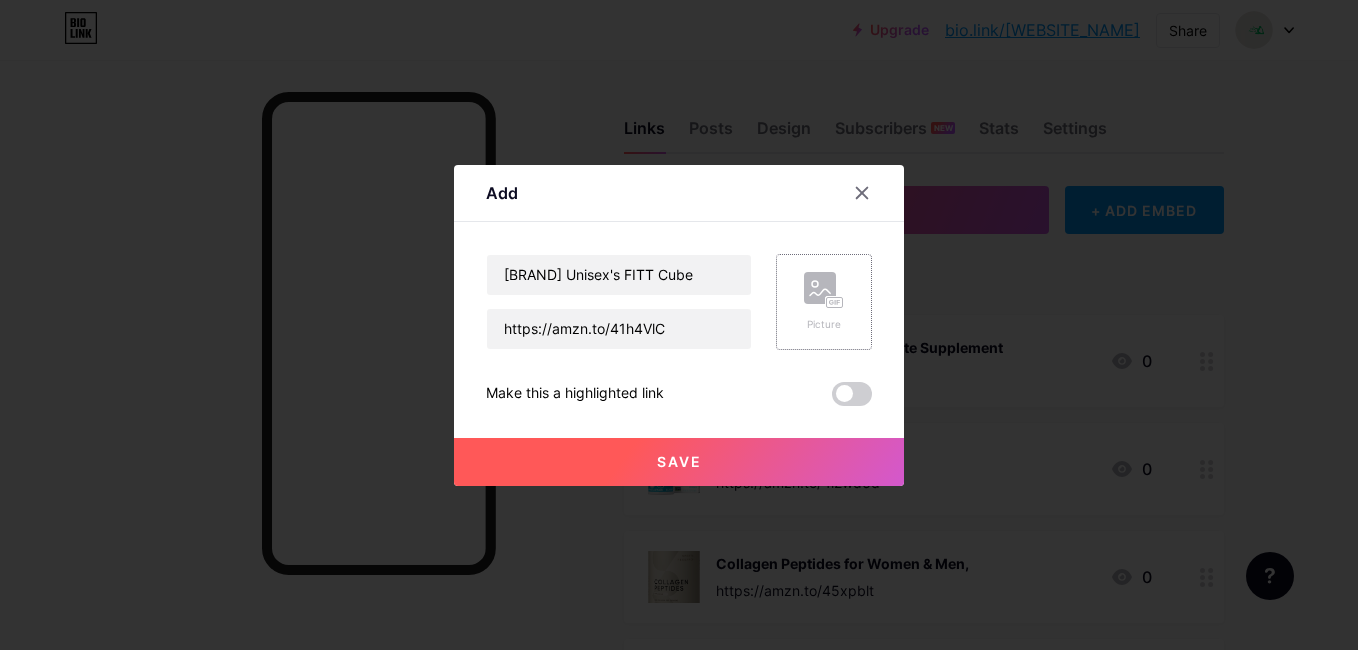 click 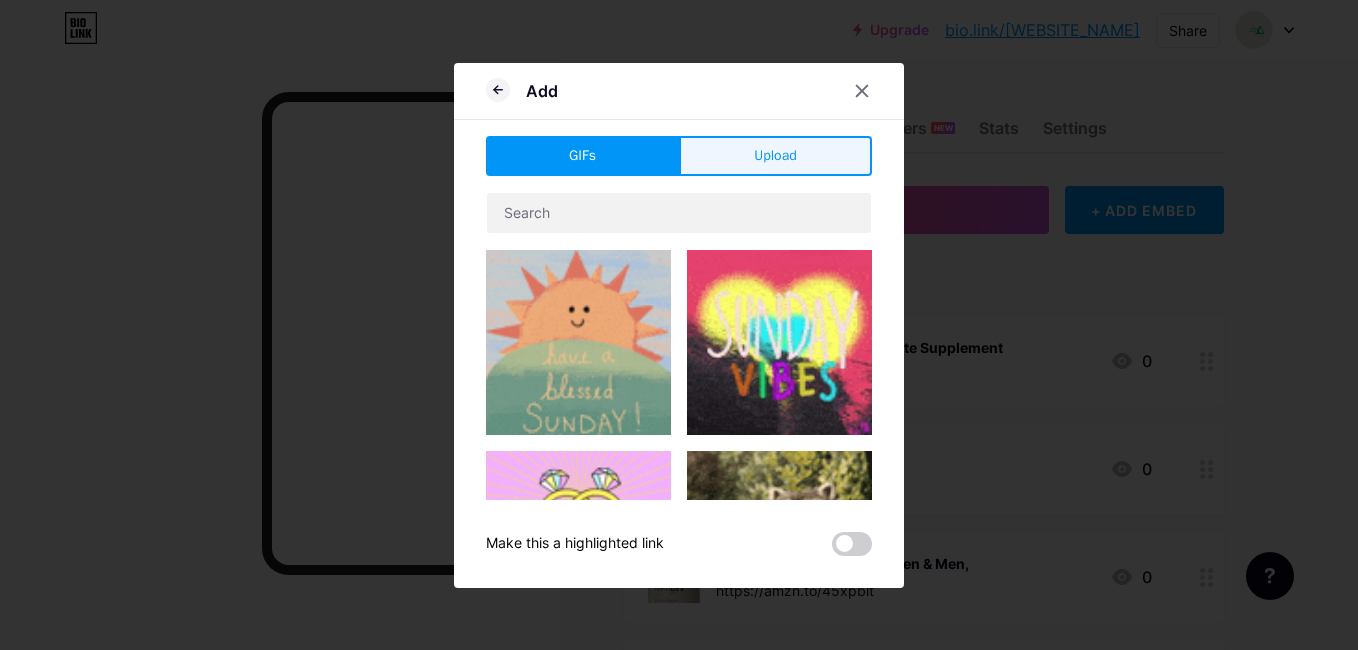 click on "Upload" at bounding box center [775, 155] 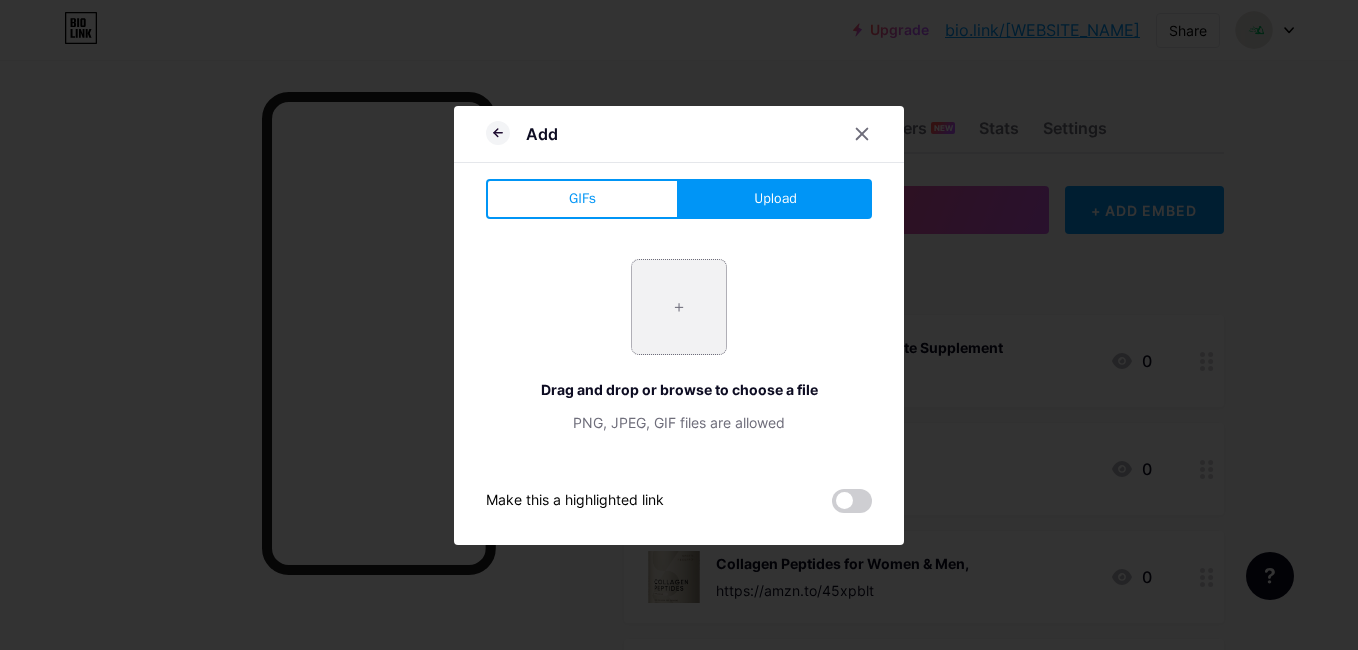 click at bounding box center (679, 307) 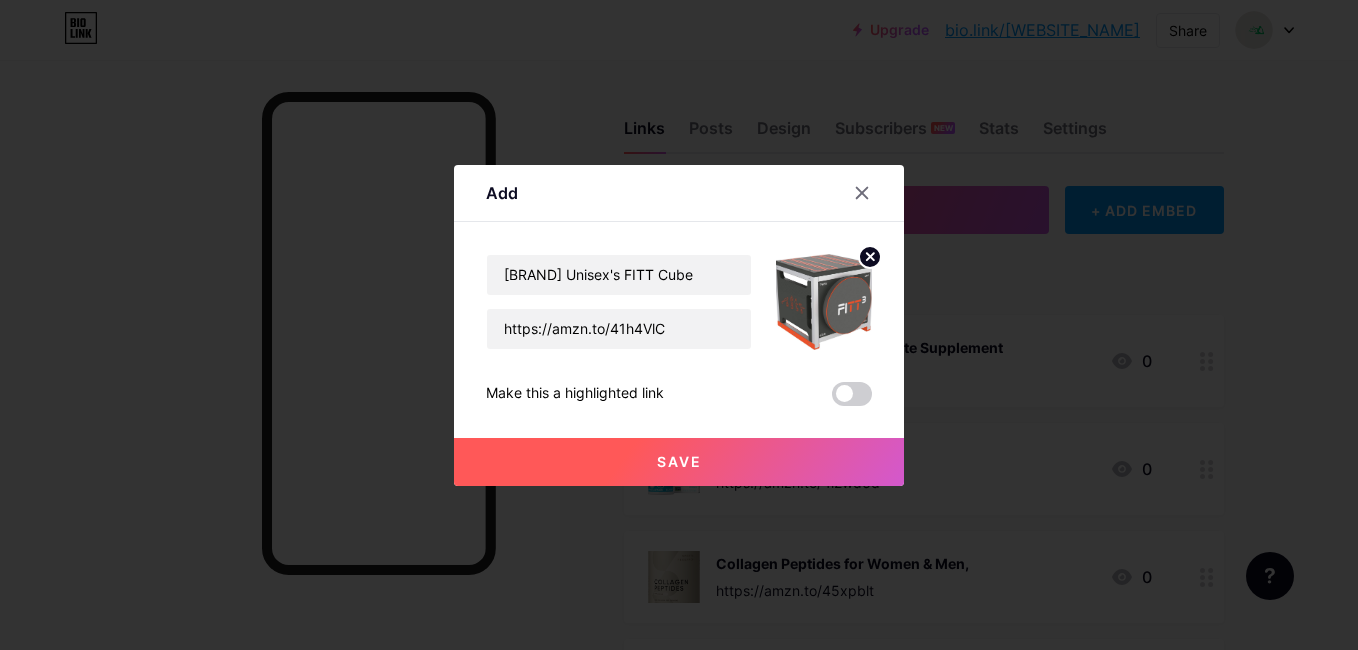 click on "Save" at bounding box center (679, 462) 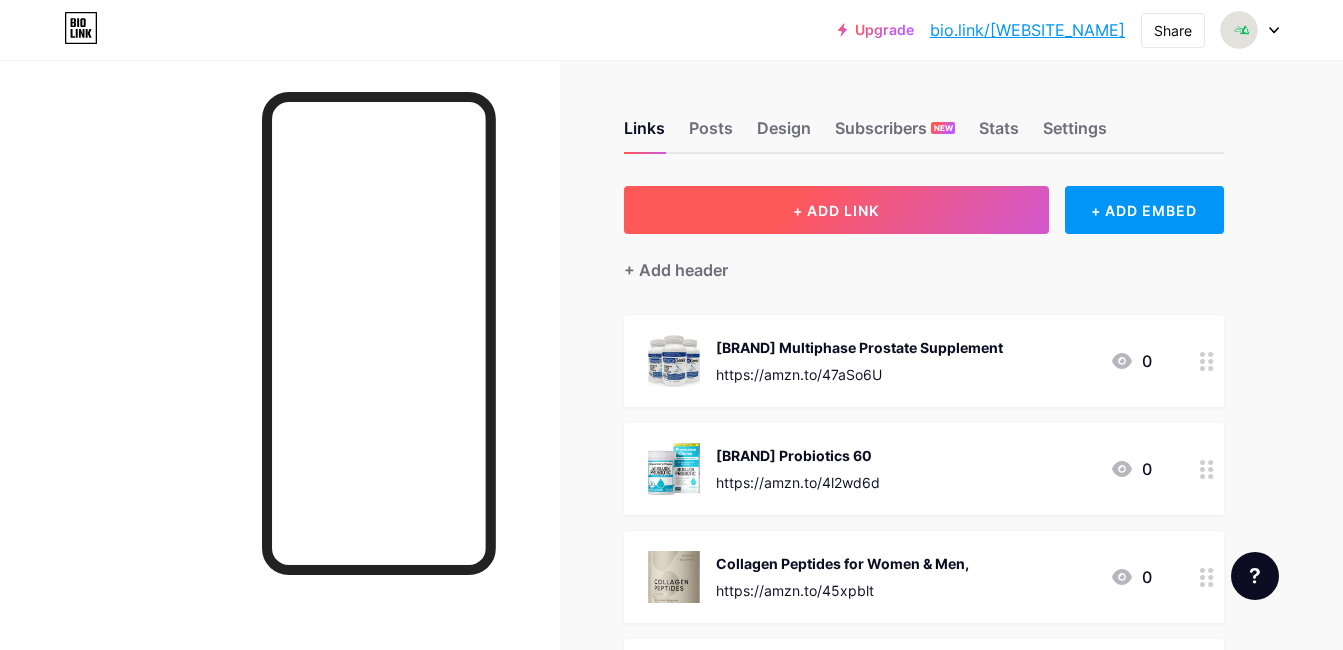 click on "+ ADD LINK" at bounding box center [836, 210] 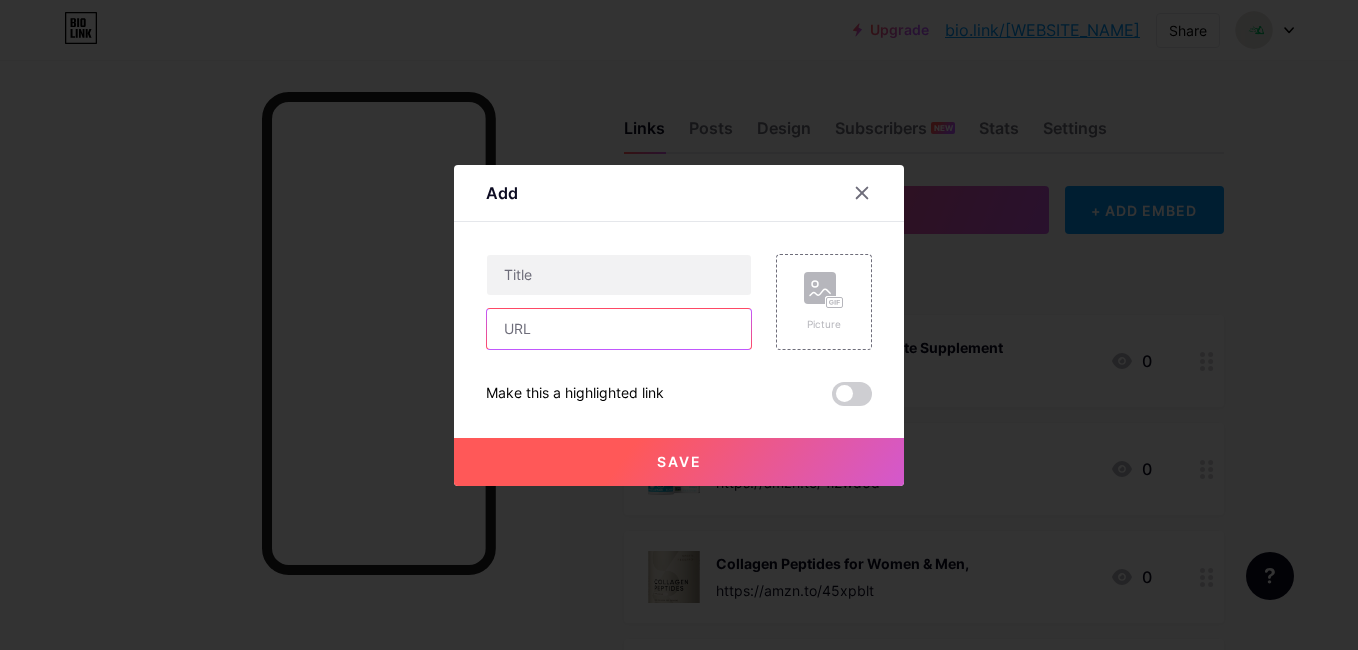 click at bounding box center [619, 329] 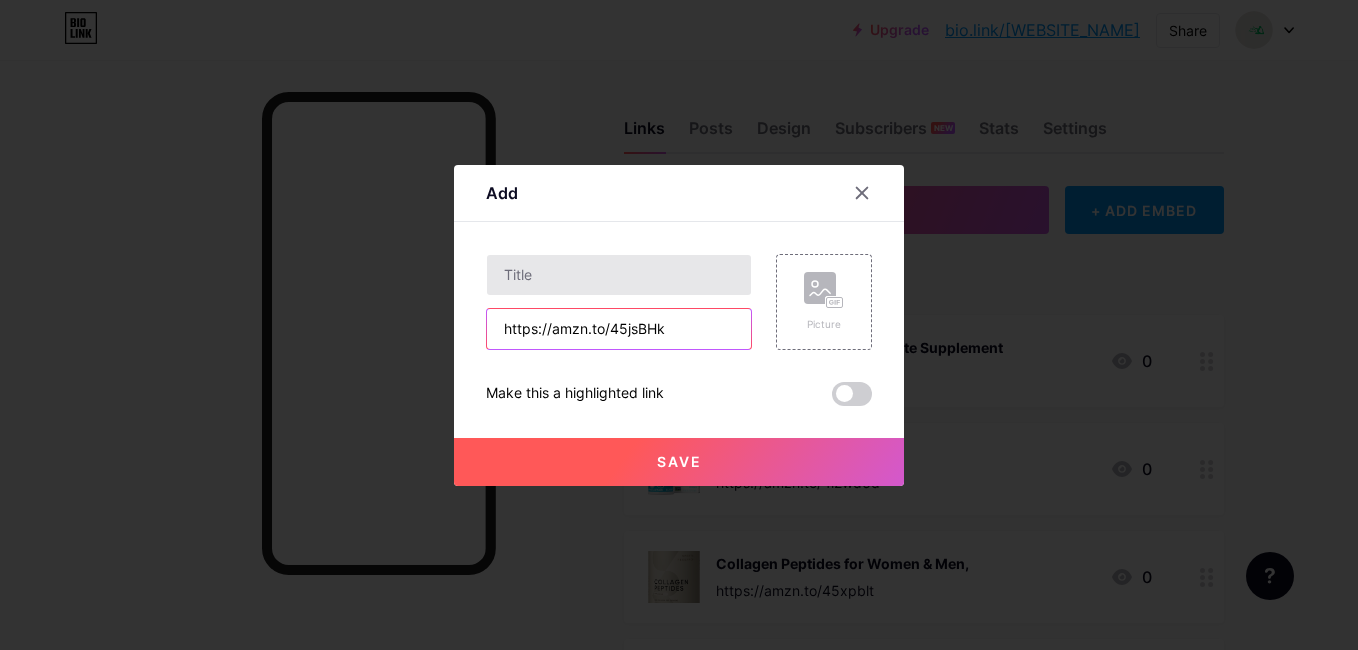 type on "https://amzn.to/45jsBHk" 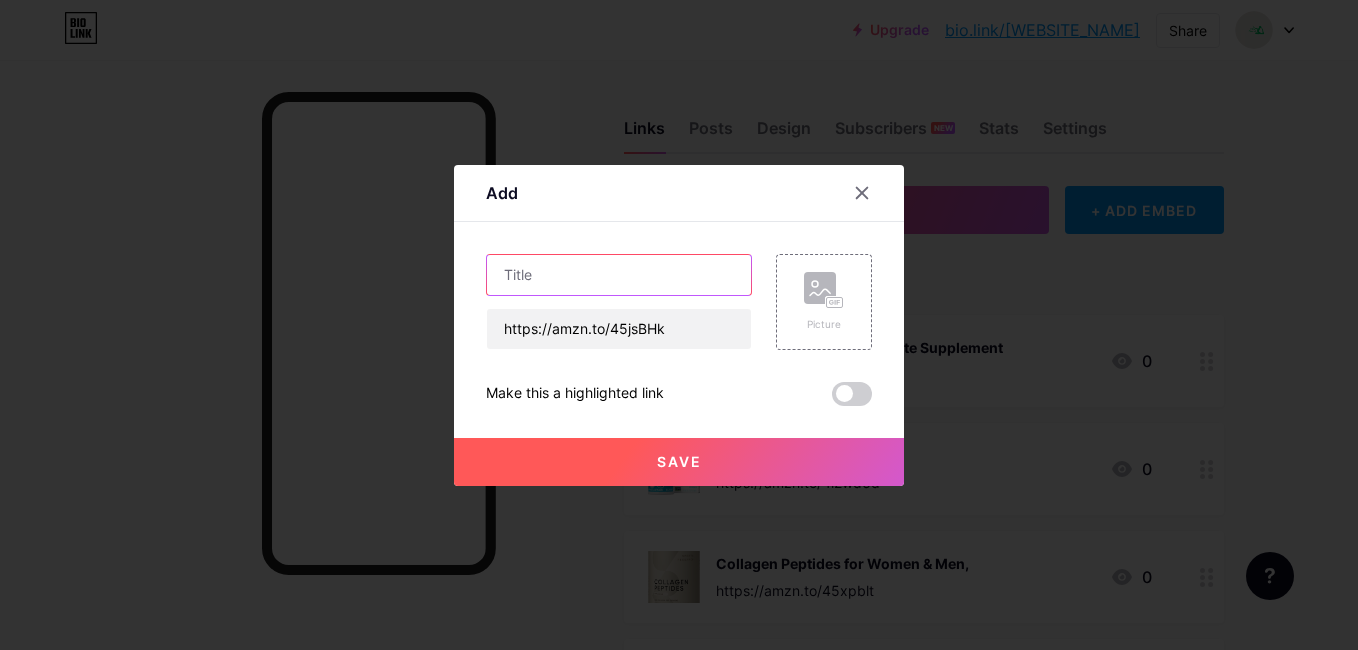 click at bounding box center [619, 275] 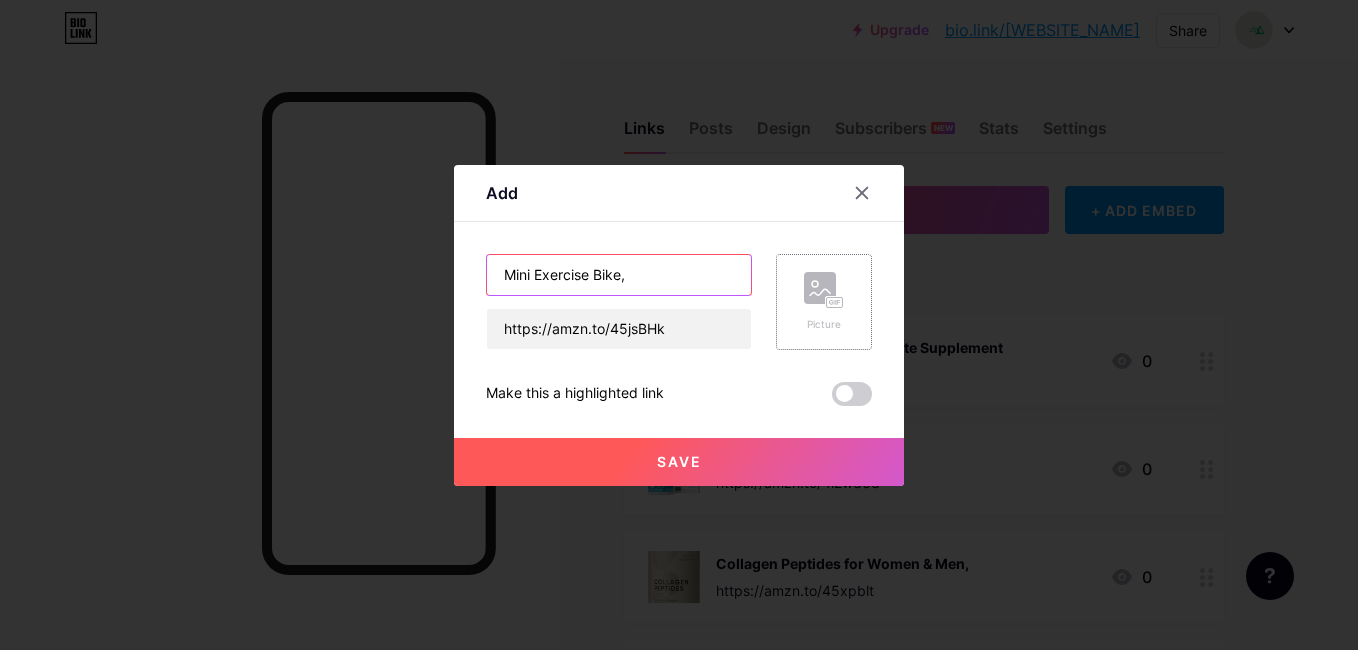 type on "Mini Exercise Bike," 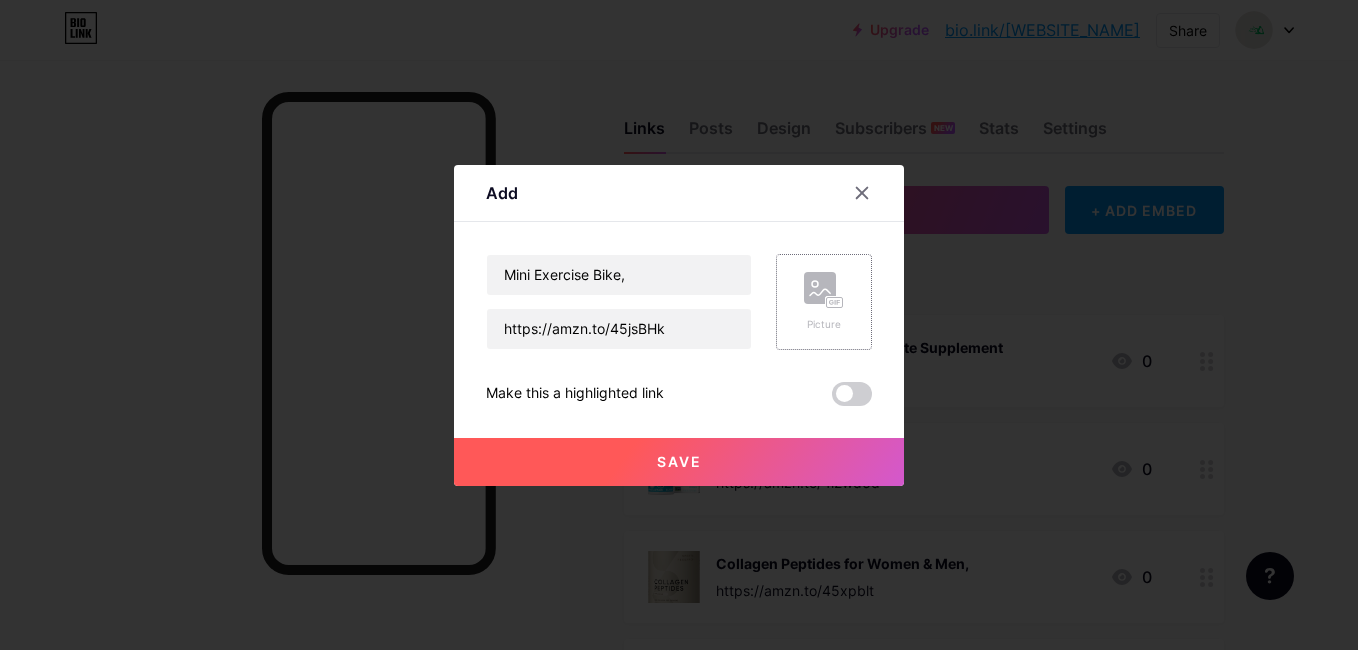 click on "Picture" at bounding box center (824, 302) 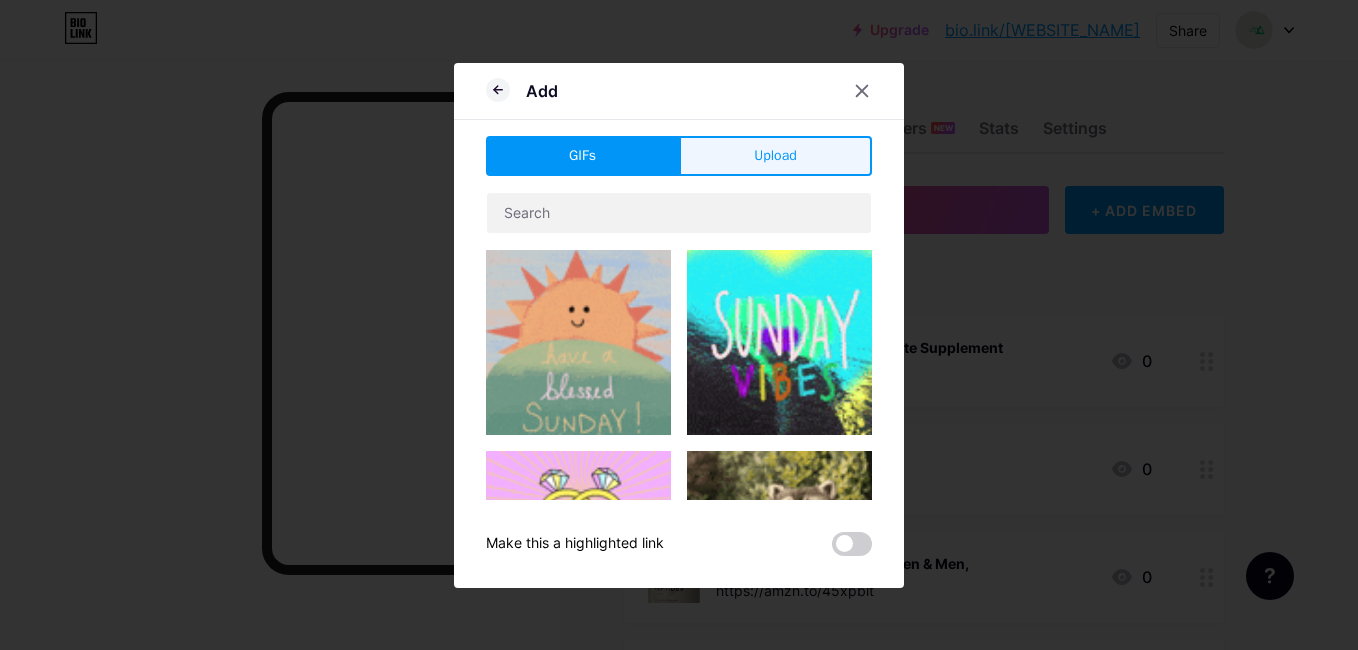 click on "Upload" at bounding box center (775, 155) 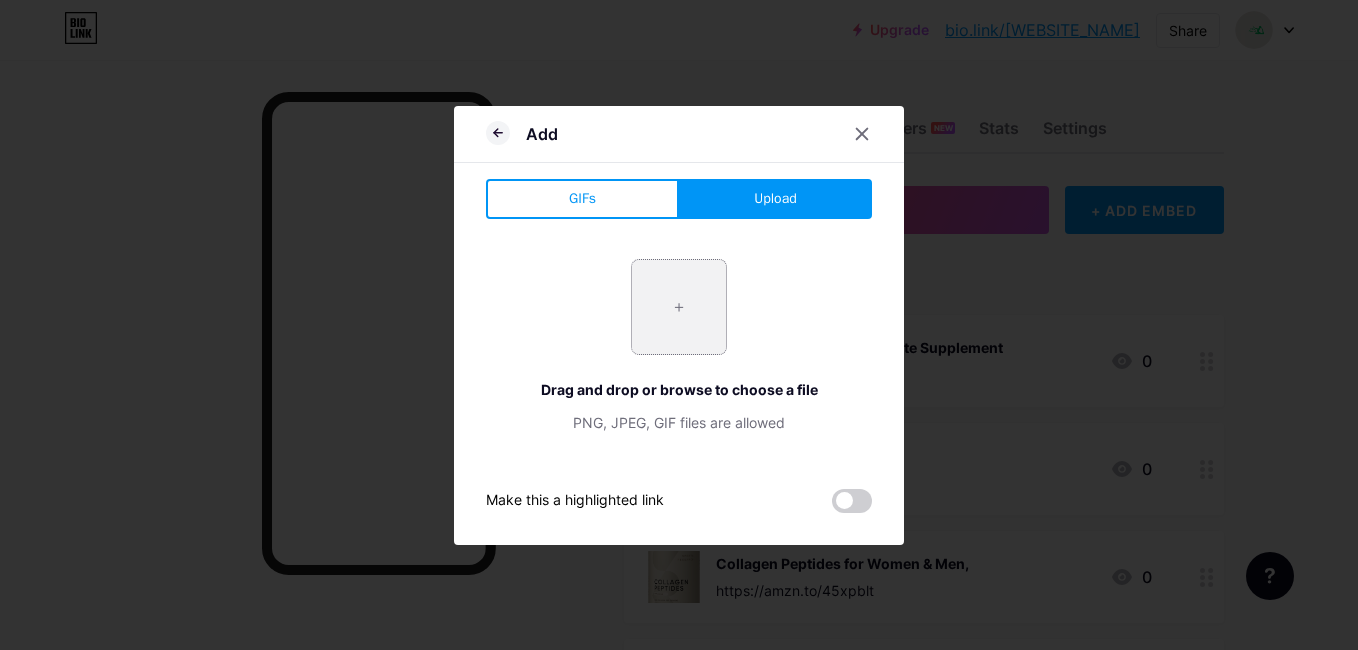click at bounding box center (679, 307) 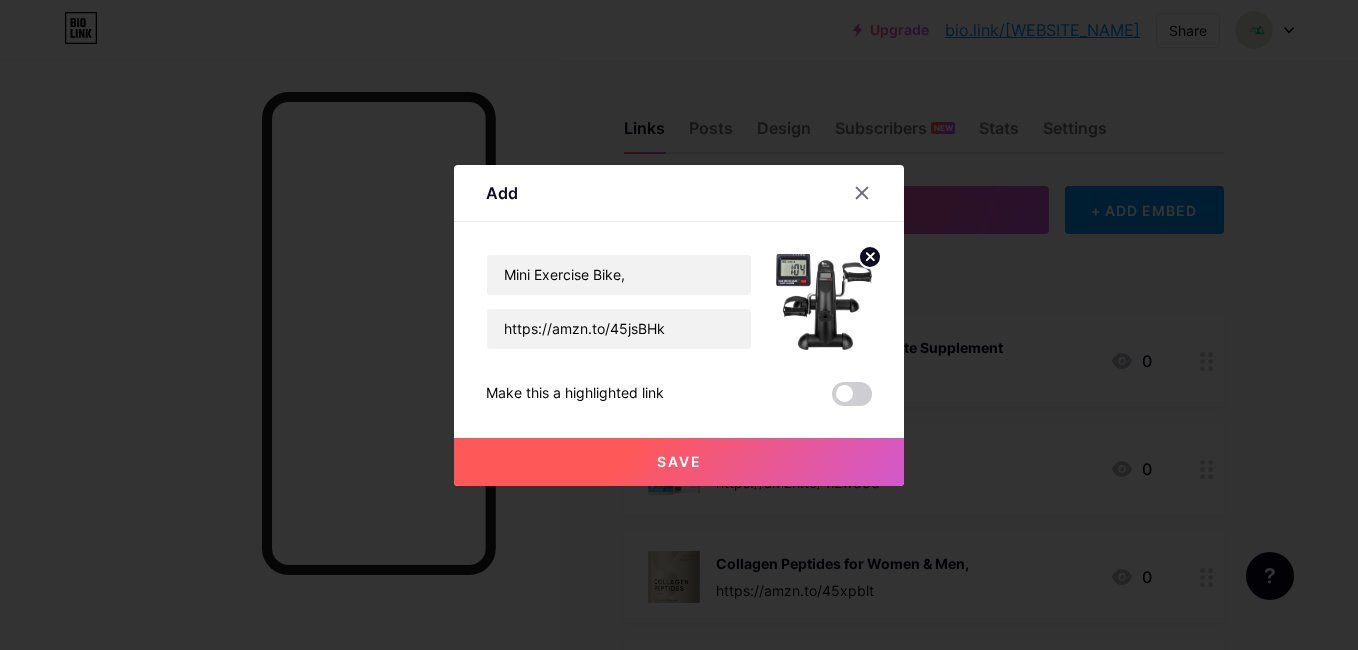 click on "Save" at bounding box center (679, 462) 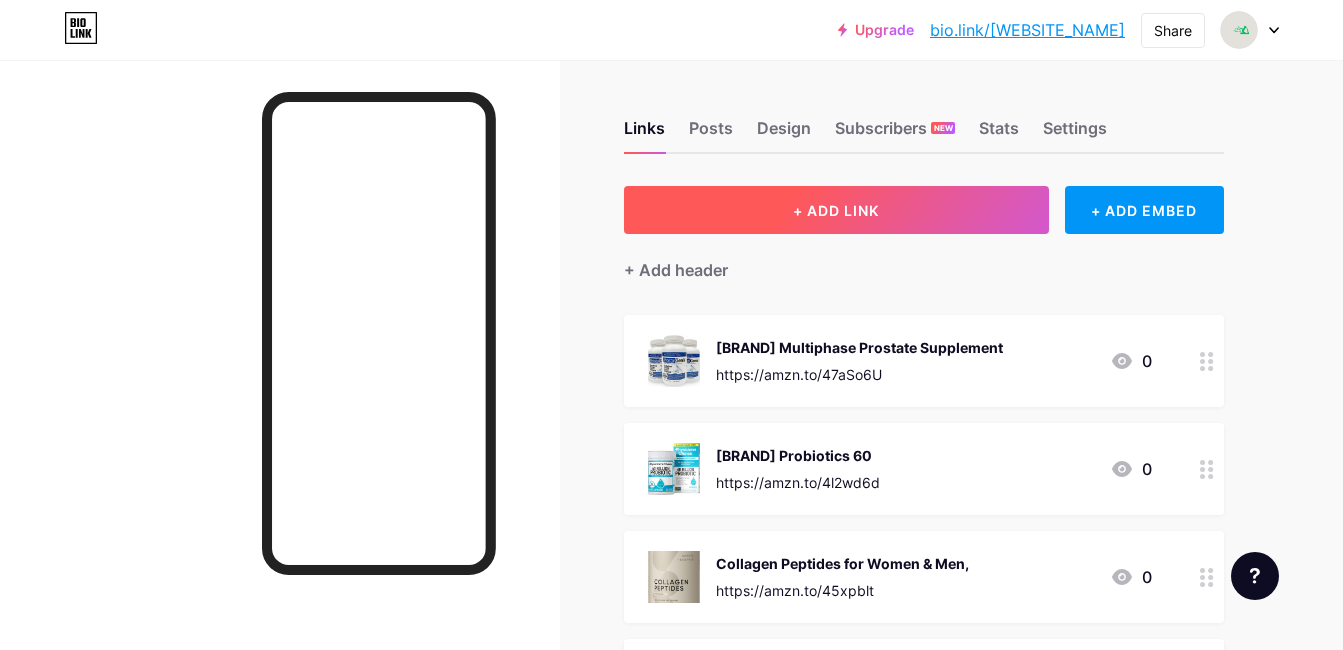 click on "+ ADD LINK" at bounding box center [836, 210] 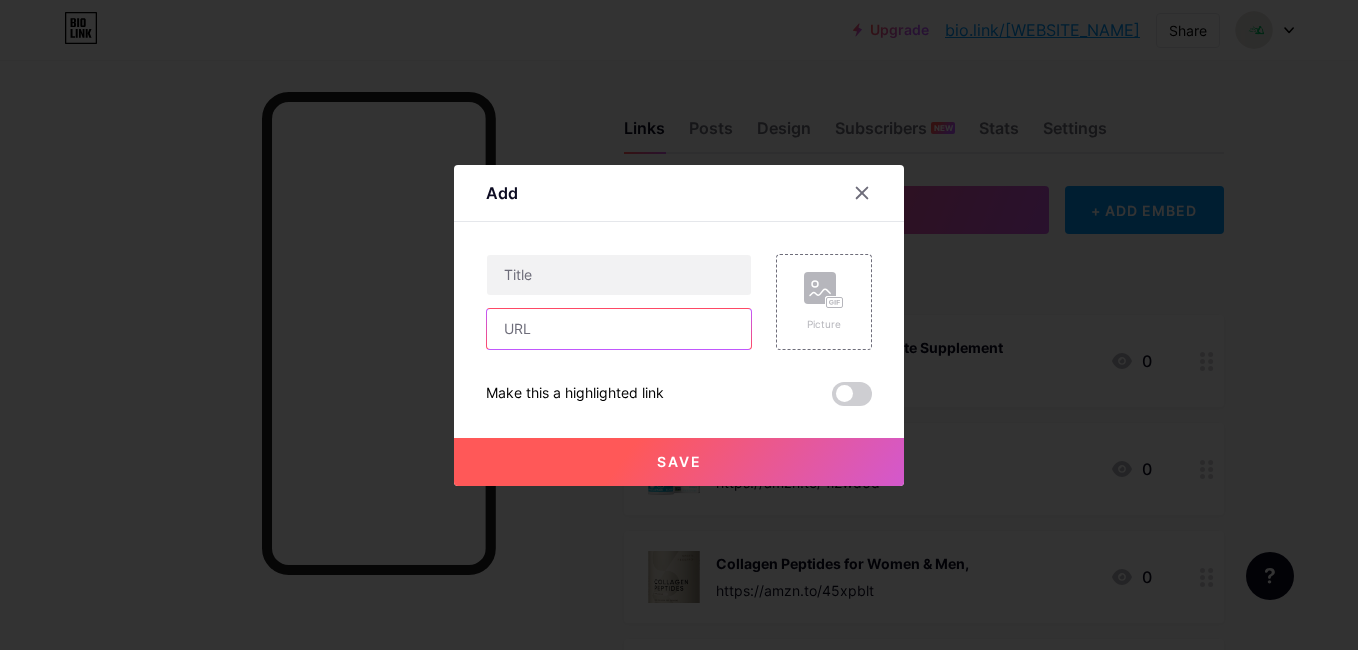 click at bounding box center [619, 329] 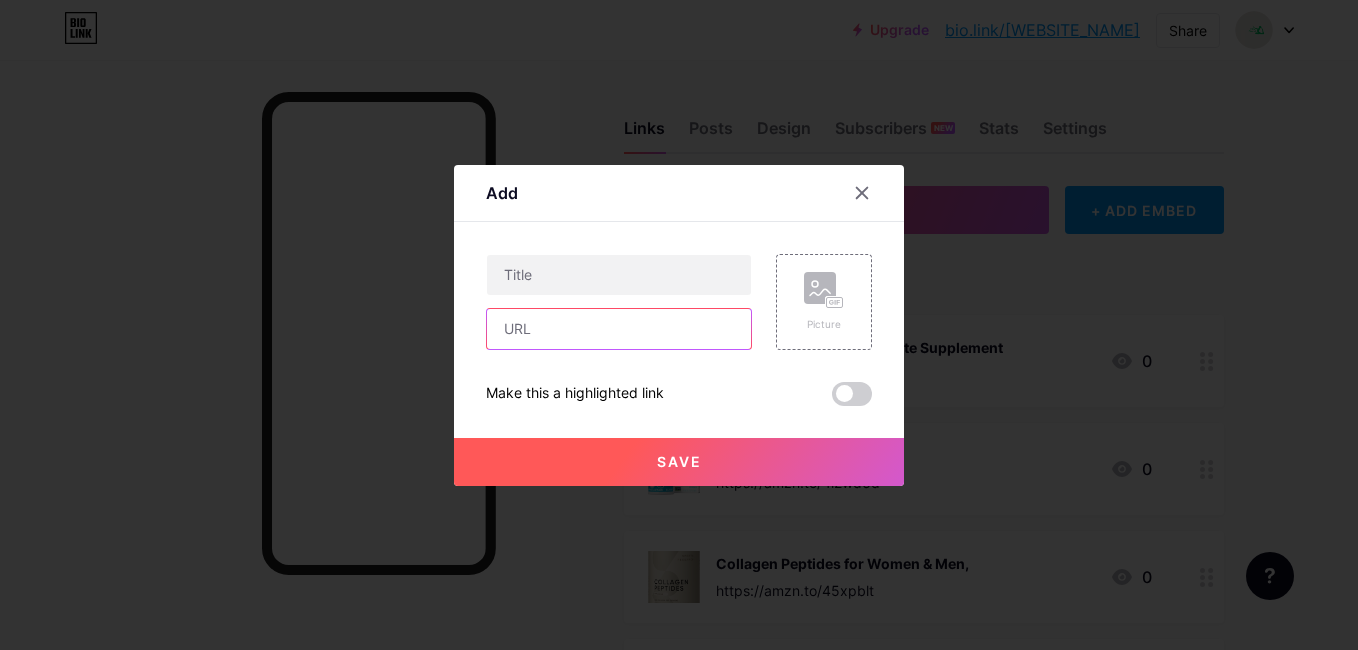 paste on "https://amzn.to/4m2gDZM" 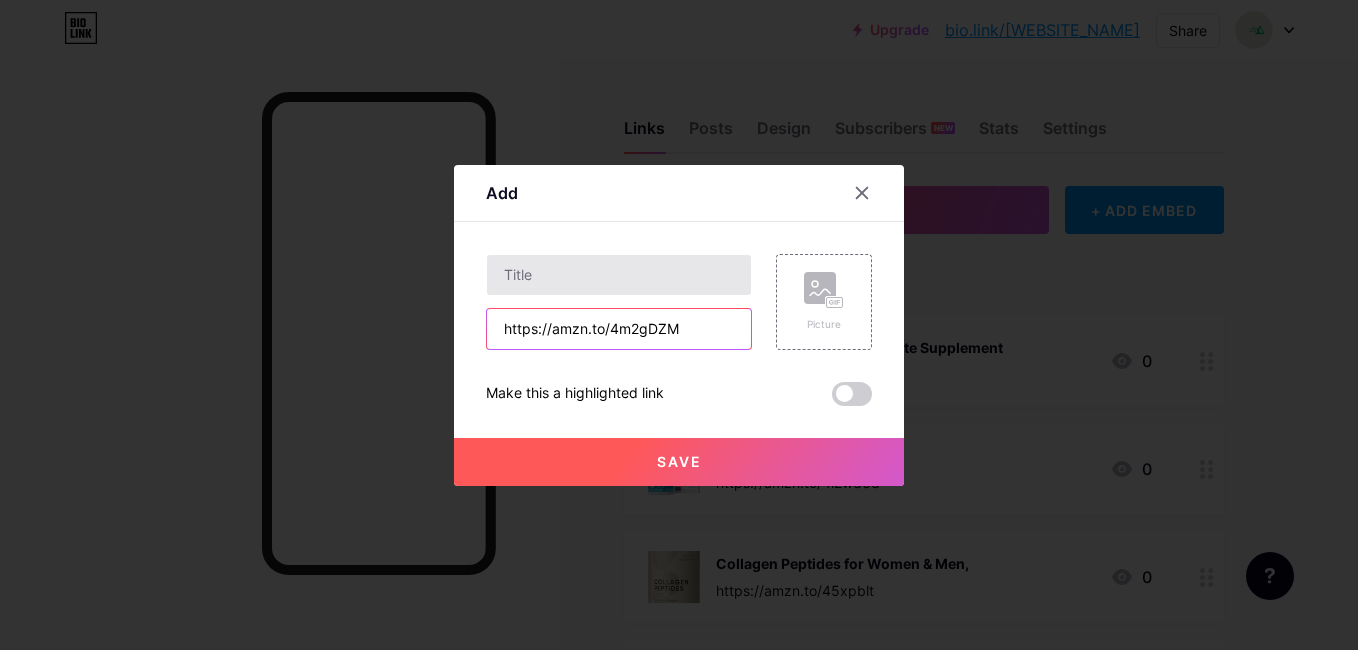 type on "https://amzn.to/4m2gDZM" 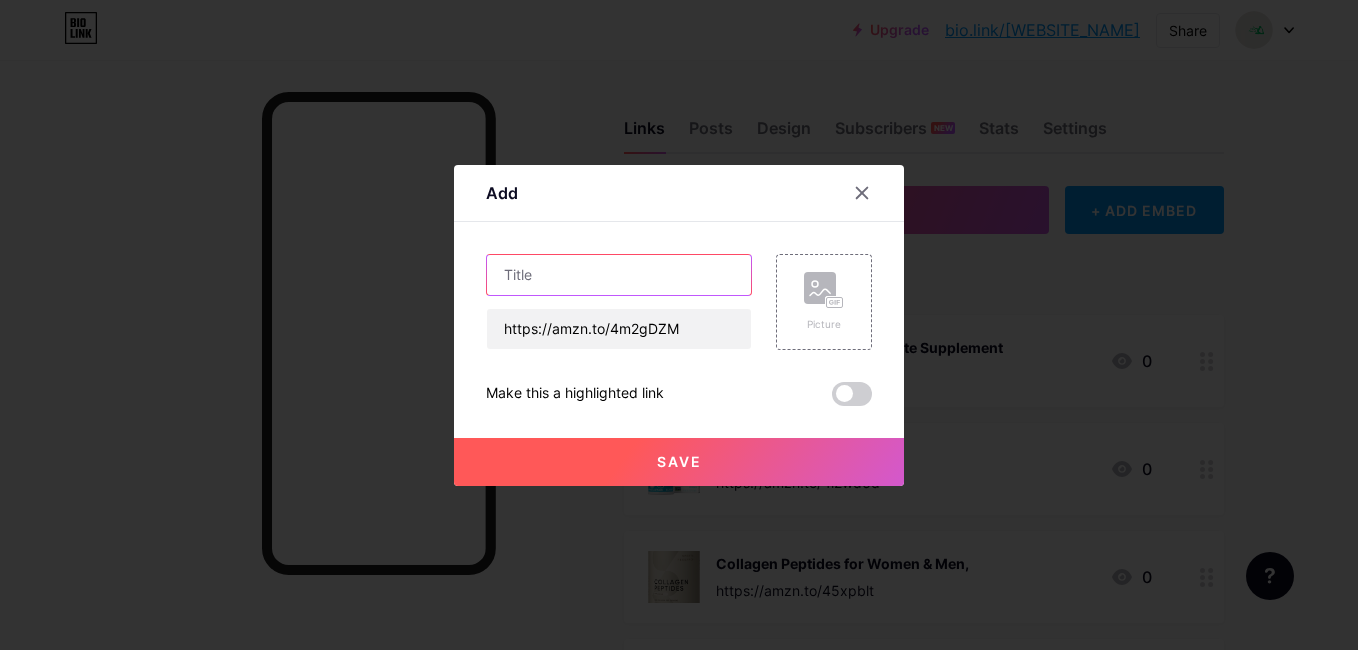 click at bounding box center [619, 275] 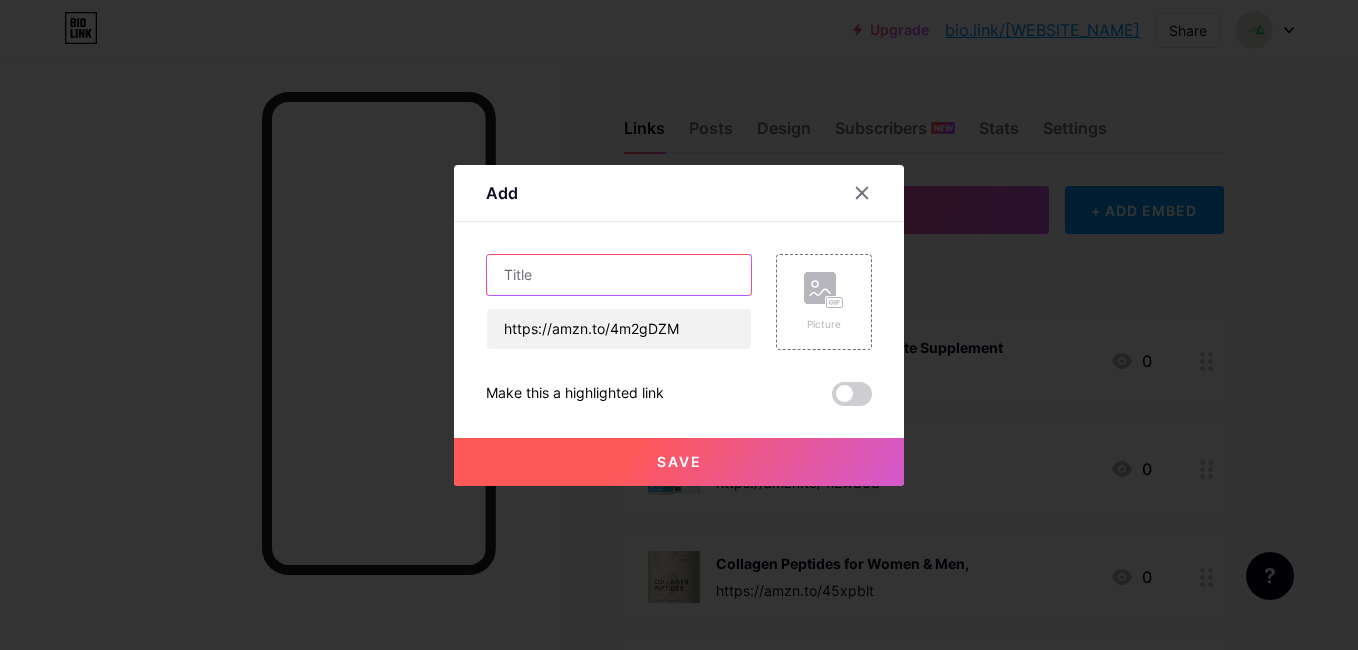 paste on "[BRAND] Pilates Fitness Circle –" 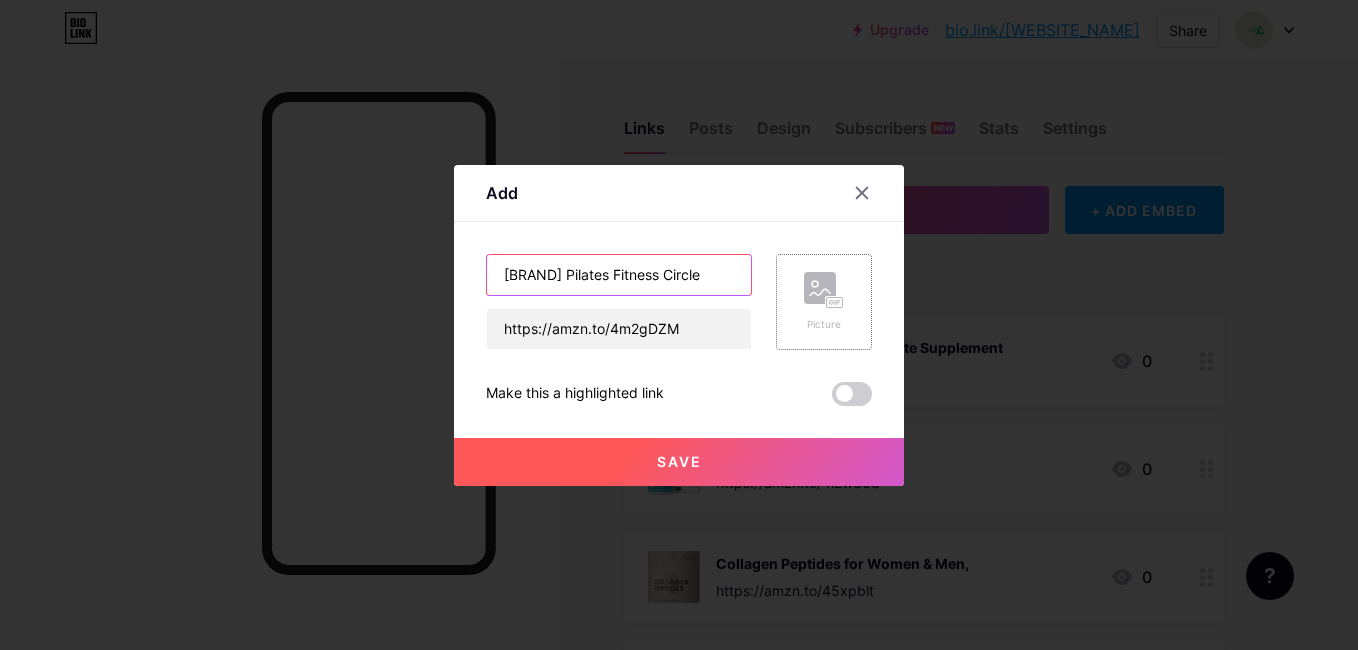 type on "[BRAND] Pilates Fitness Circle" 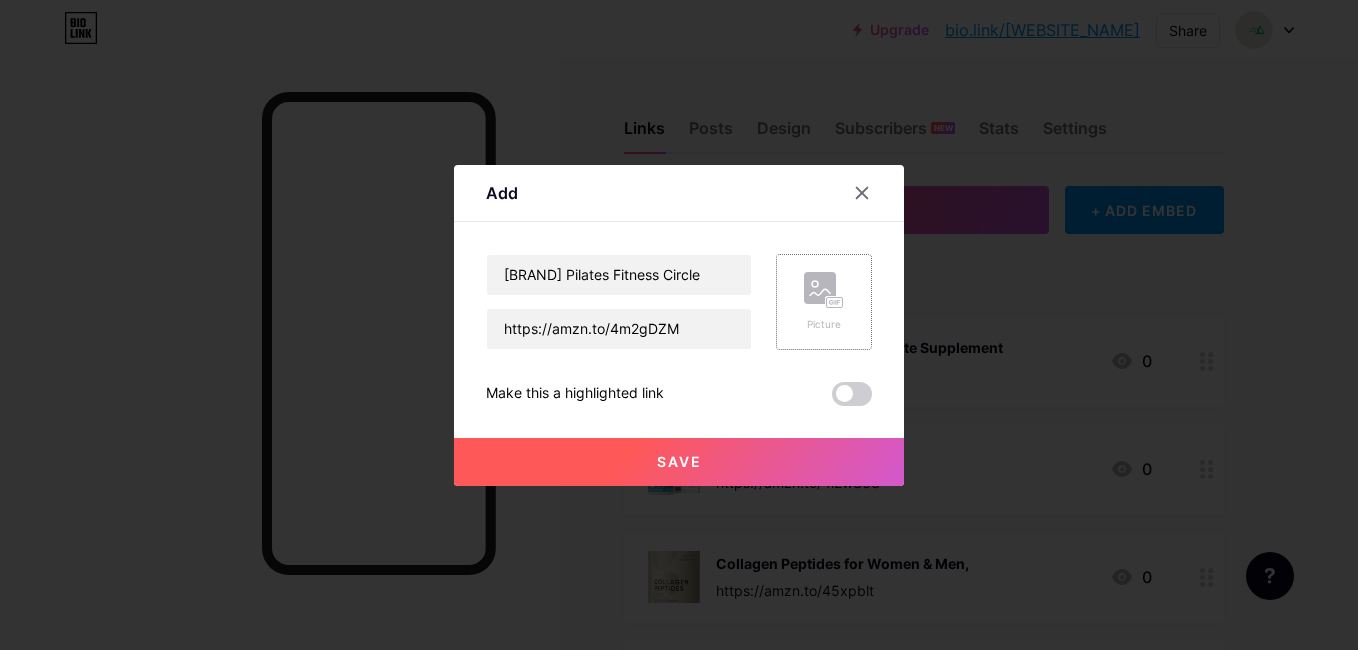 click 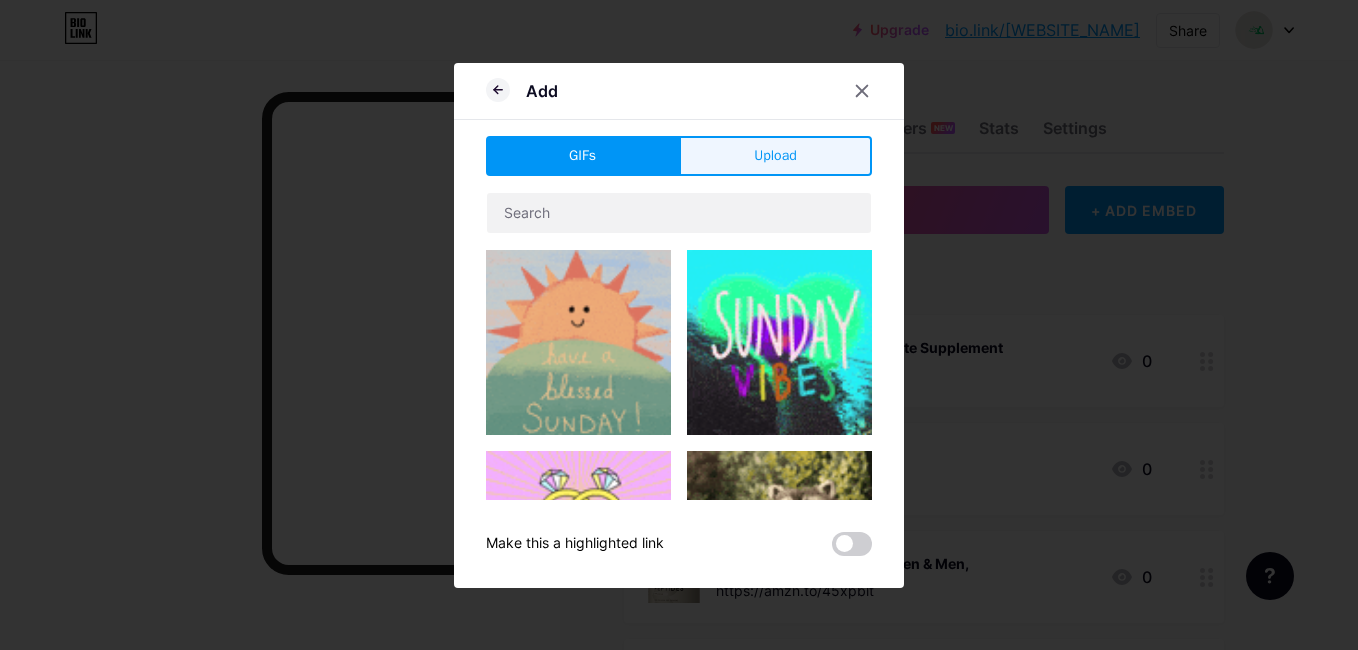 click on "Upload" at bounding box center [775, 155] 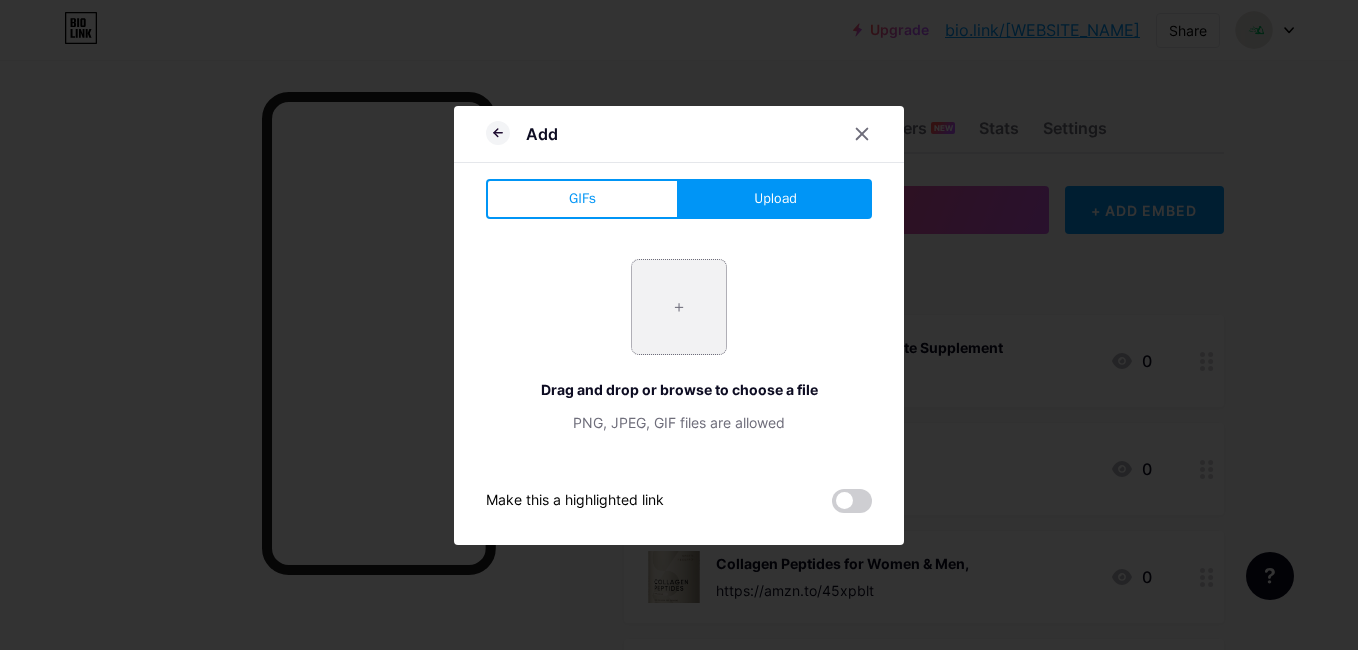 click at bounding box center [679, 307] 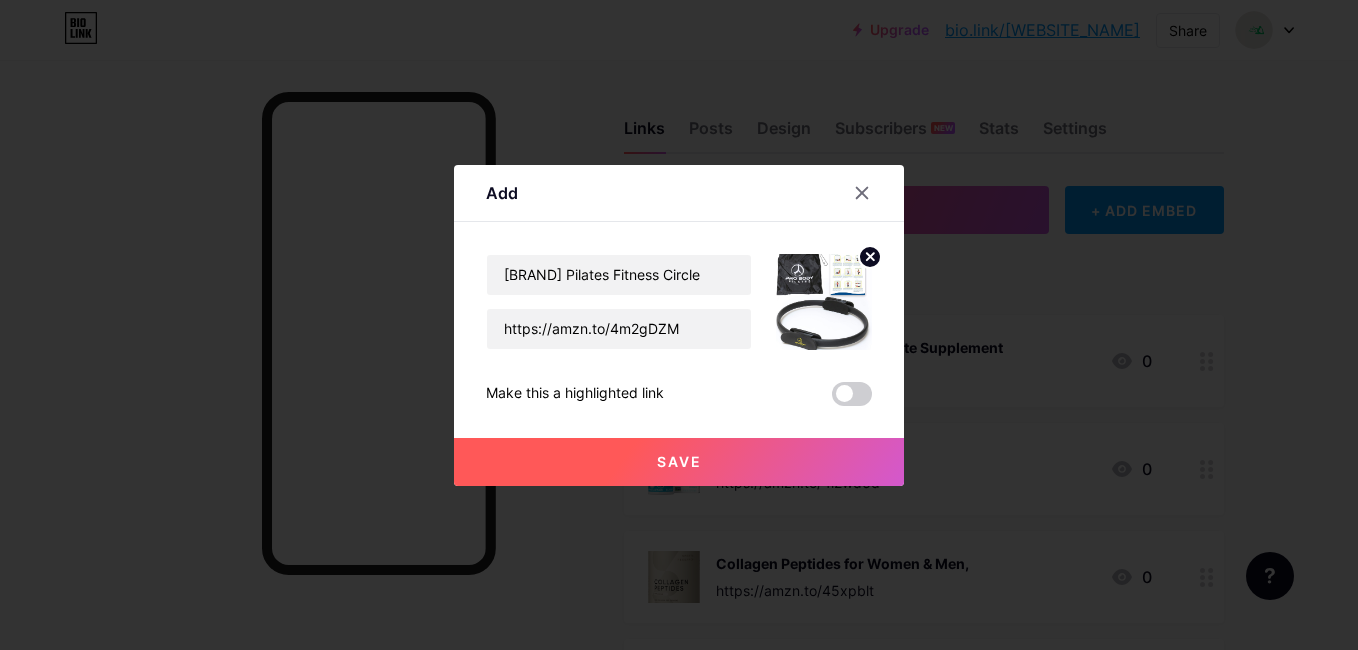 click on "Save" at bounding box center (679, 462) 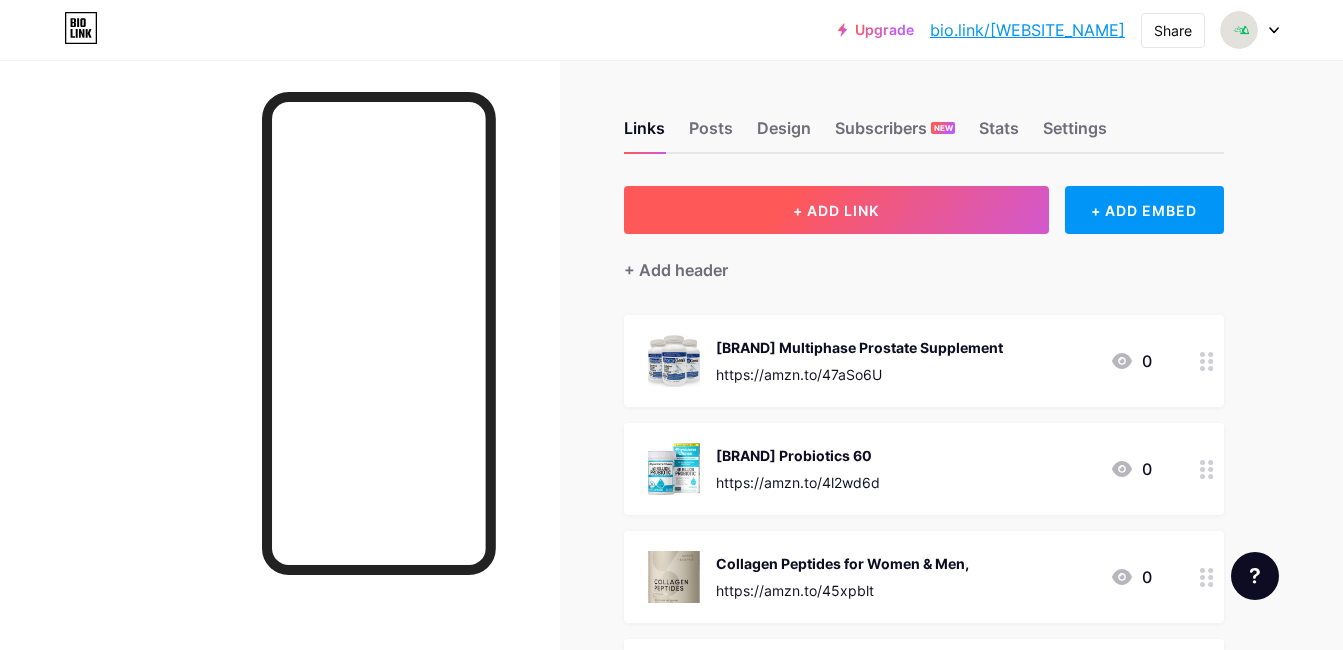 click on "+ ADD LINK" at bounding box center (836, 210) 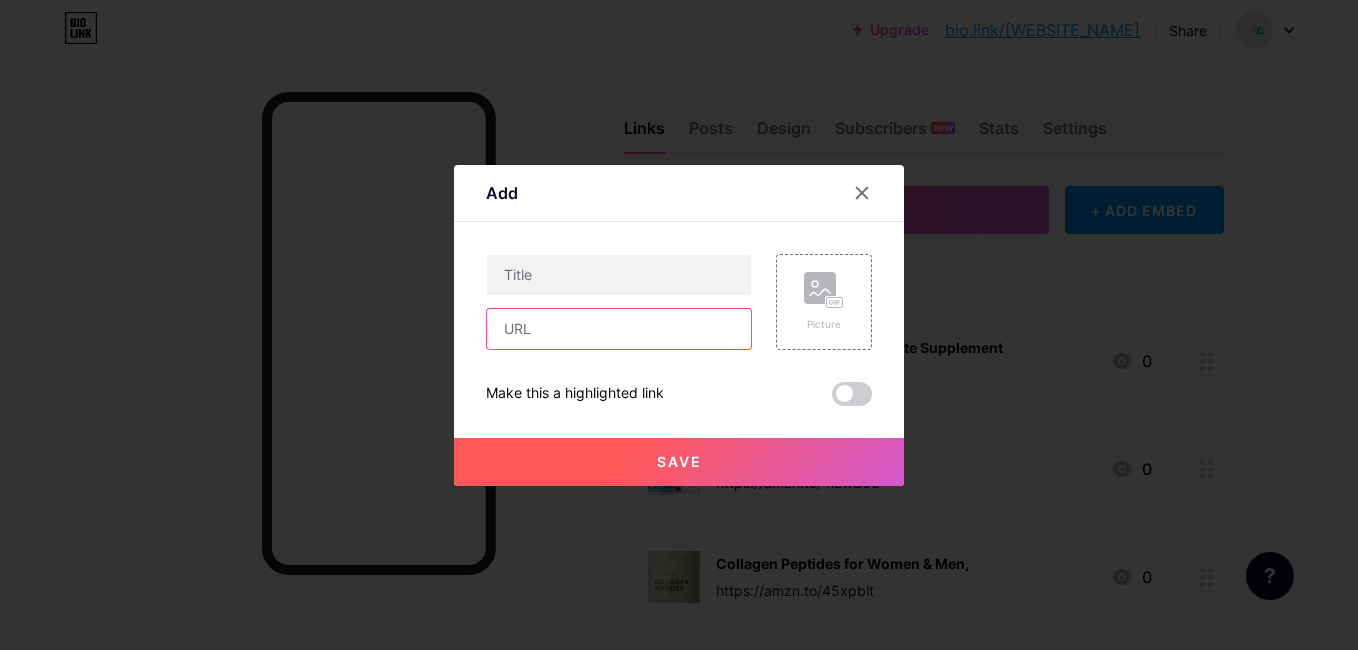 click at bounding box center (619, 329) 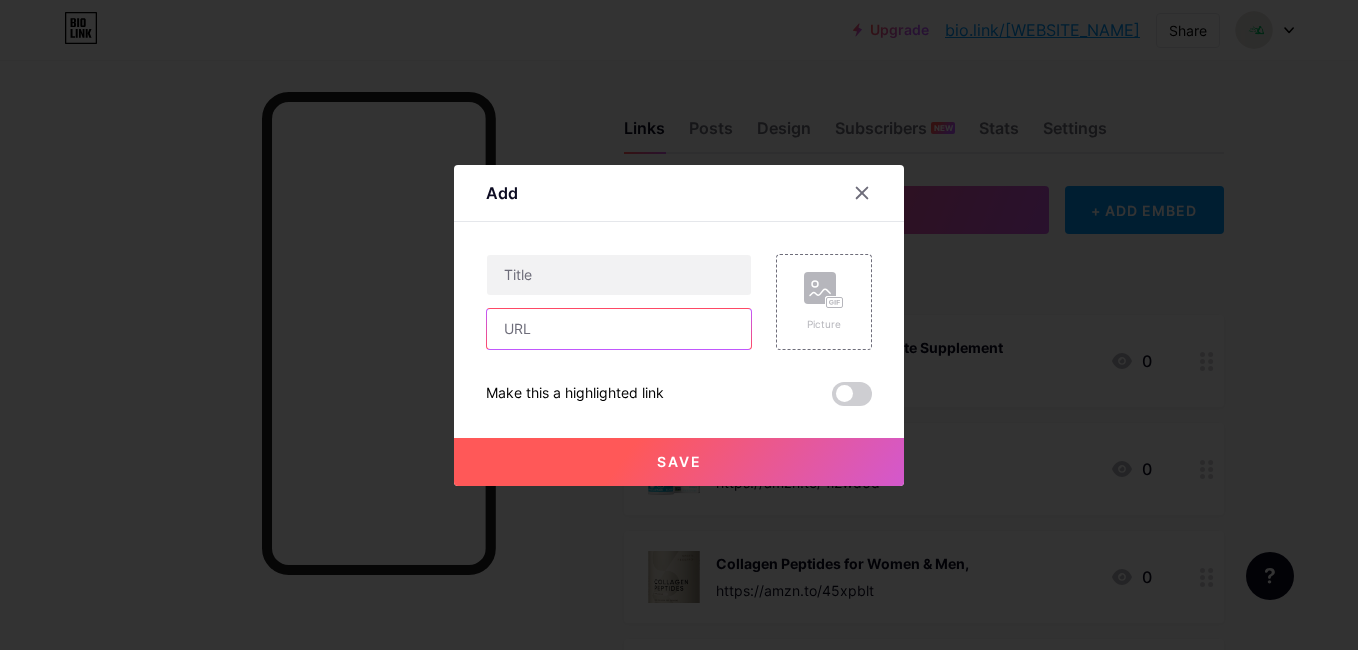 paste on "https://amzn.to/4fqoyha" 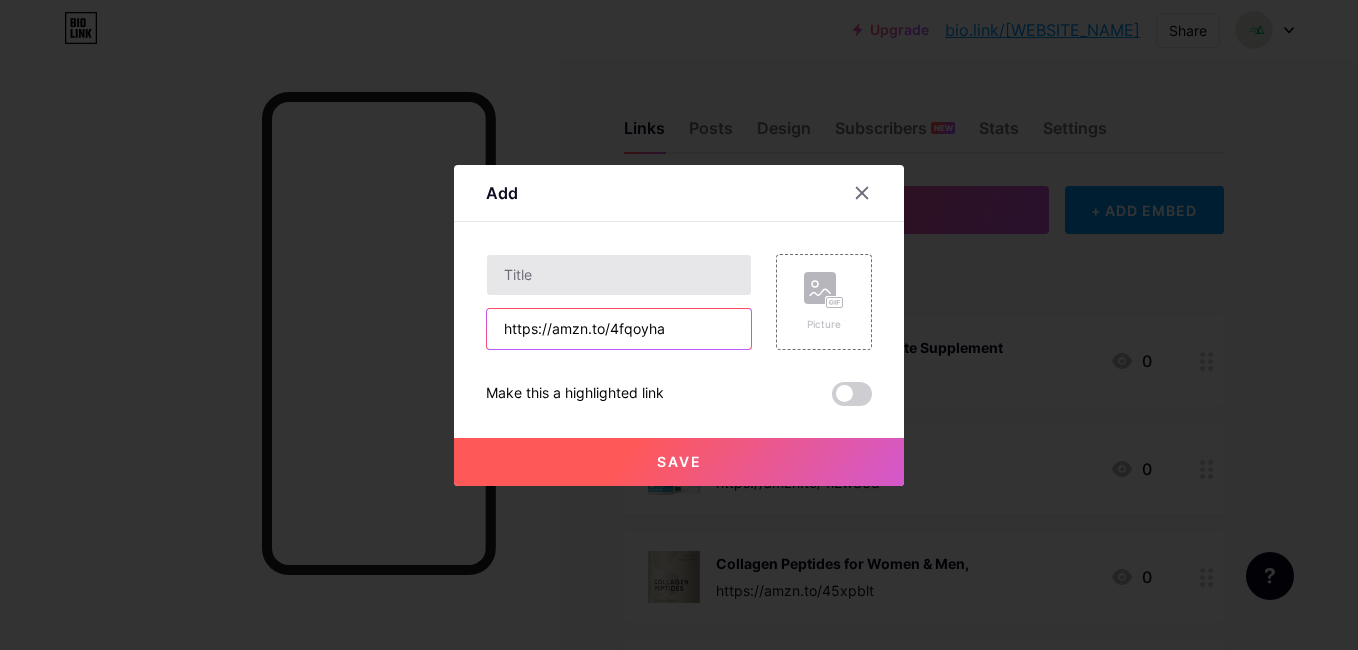 type on "https://amzn.to/4fqoyha" 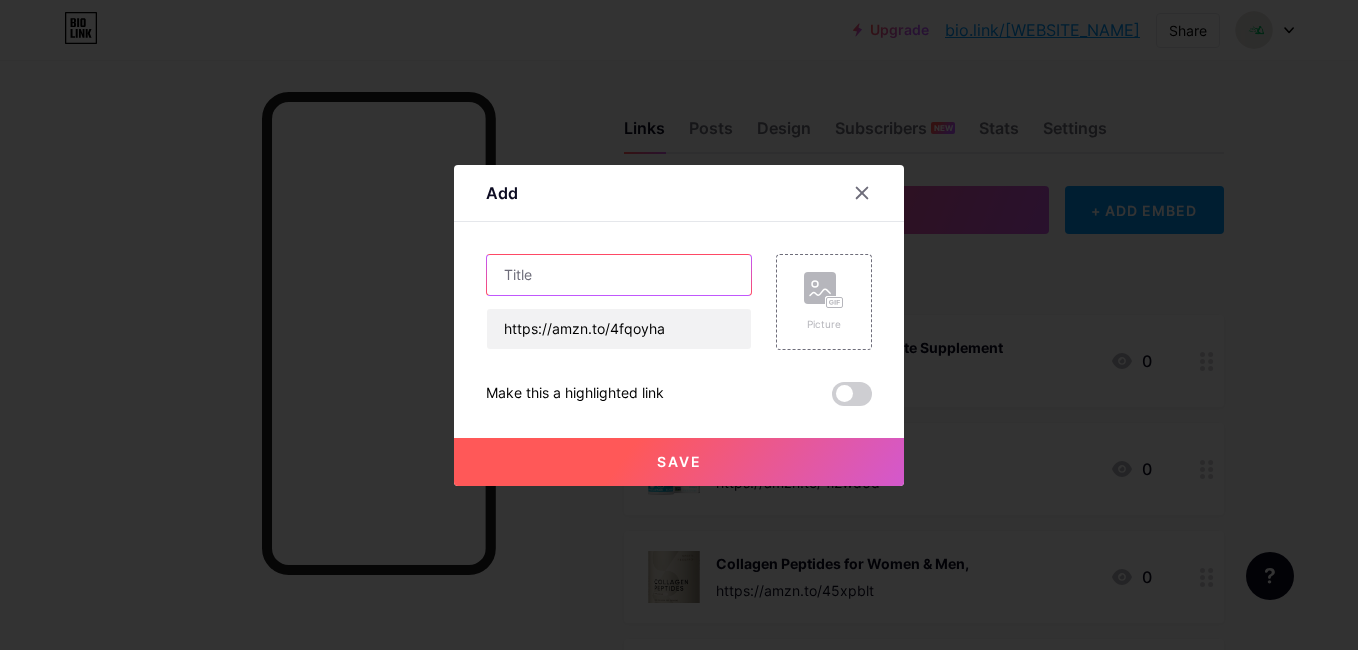 click at bounding box center (619, 275) 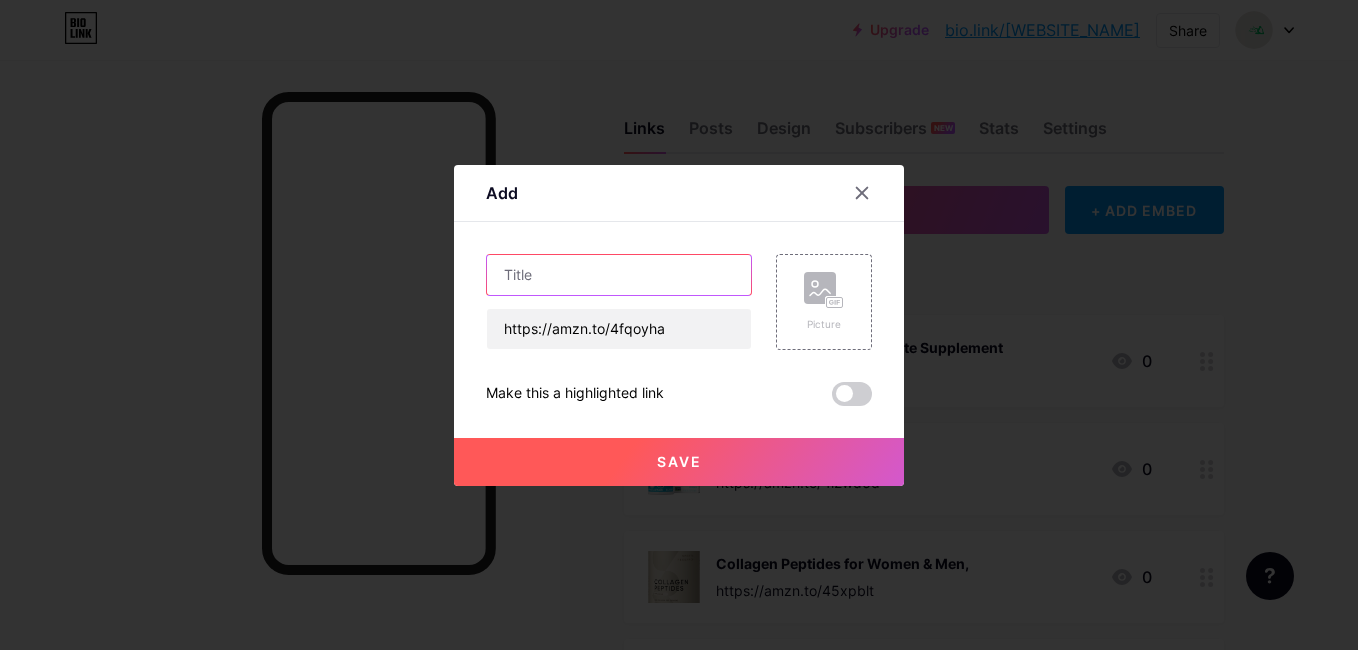 paste on "[BRAND] Vertical Jump Boost" 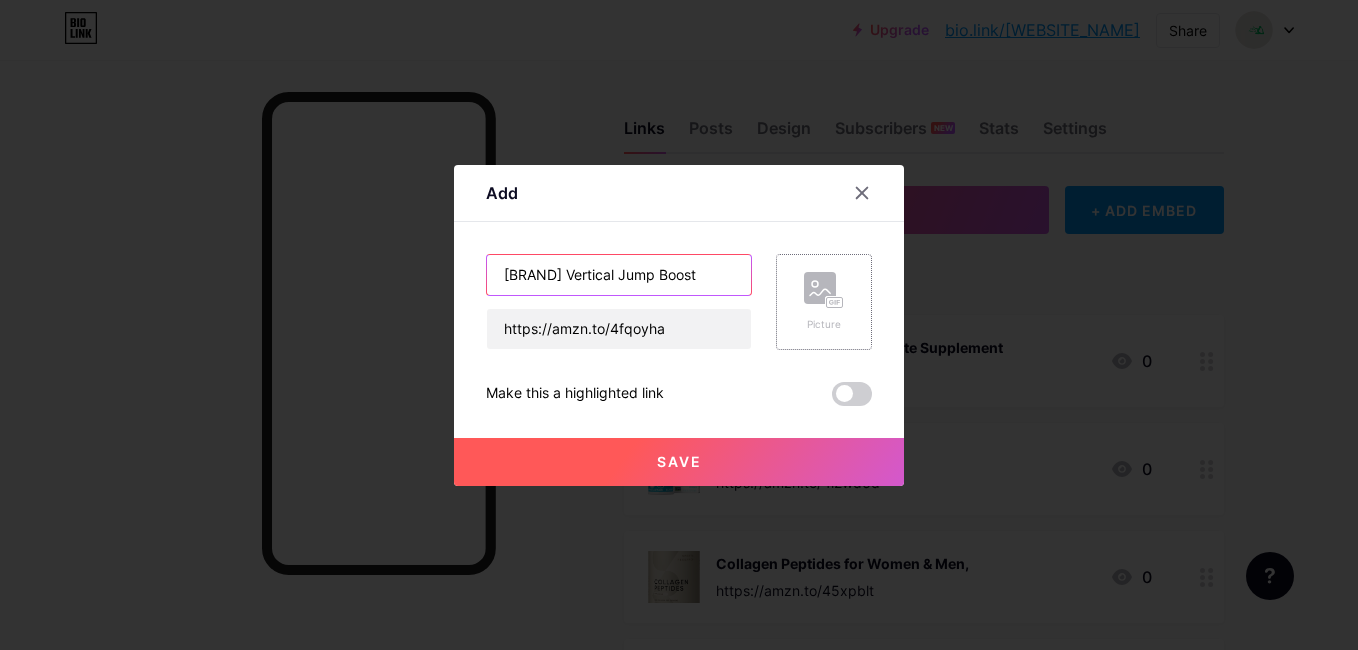 type on "[BRAND] Vertical Jump Boost" 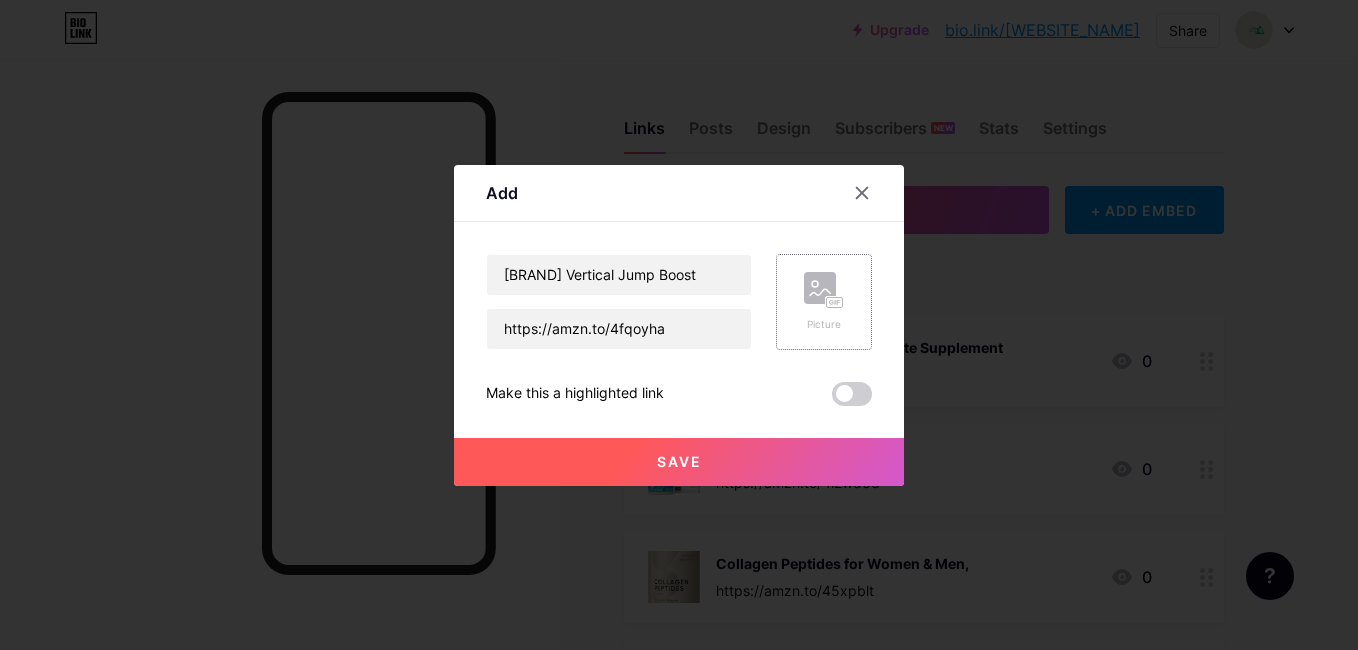 click on "Picture" at bounding box center (824, 302) 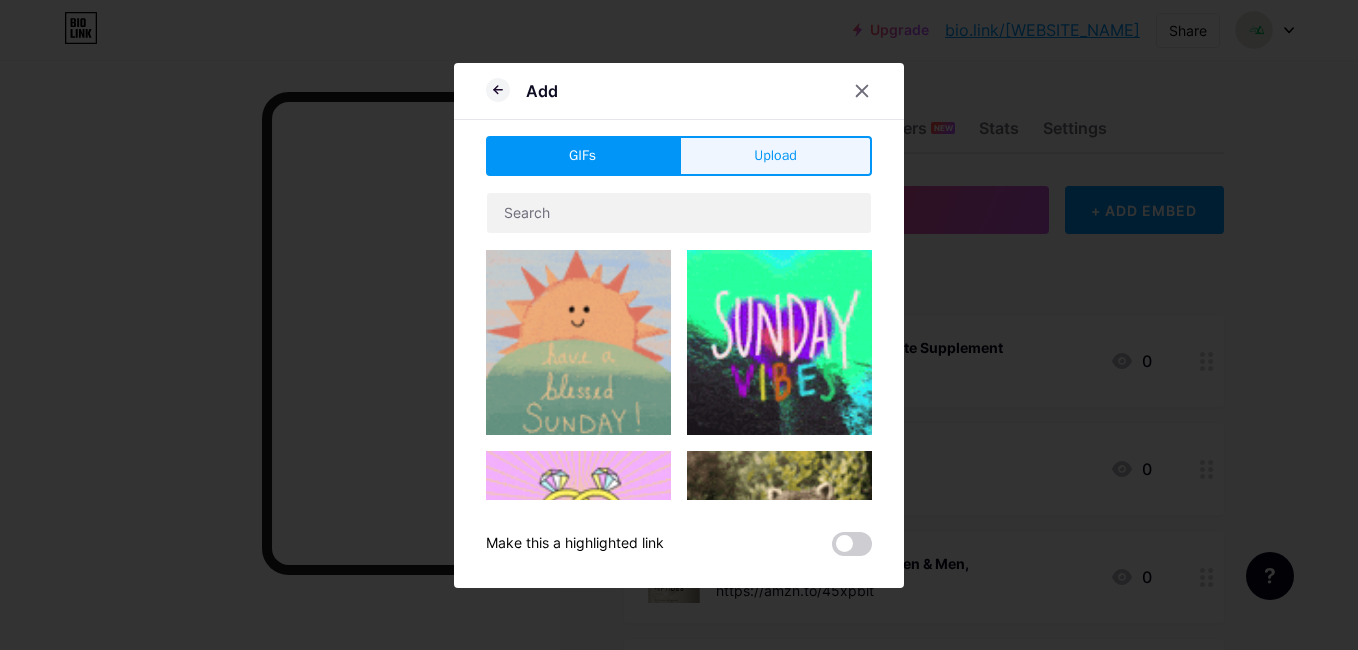 click on "Upload" at bounding box center (775, 156) 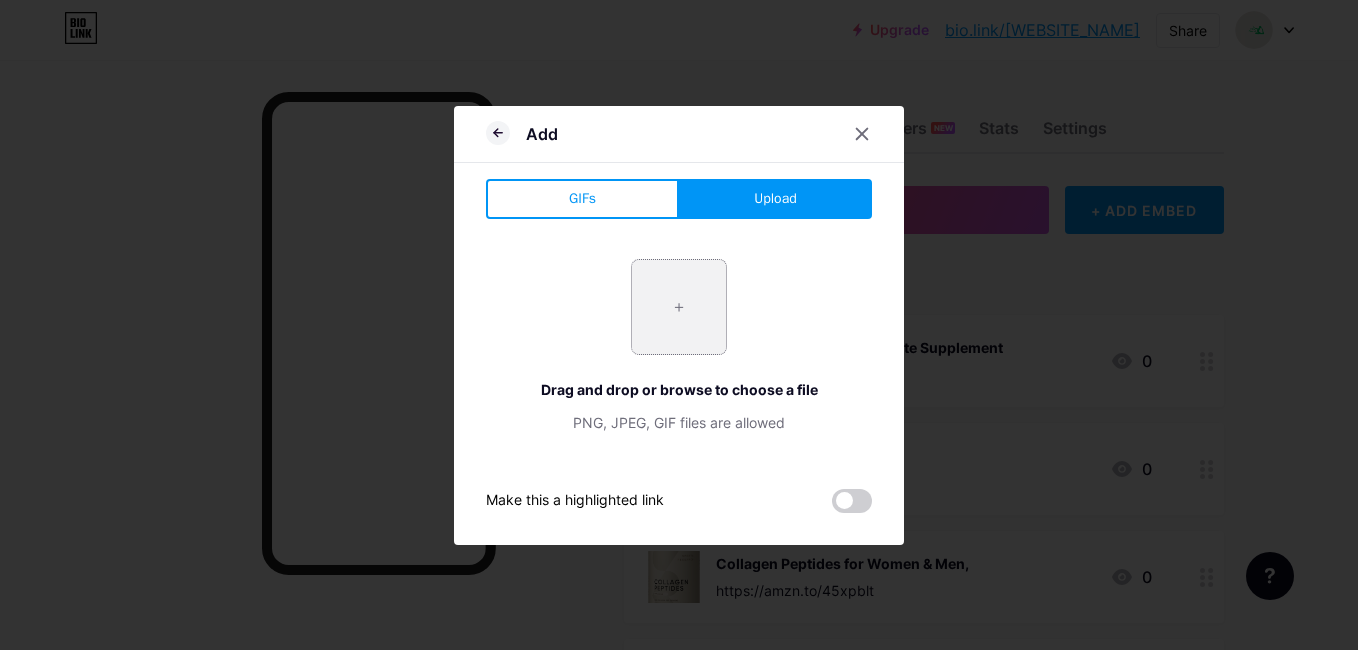 click at bounding box center [679, 307] 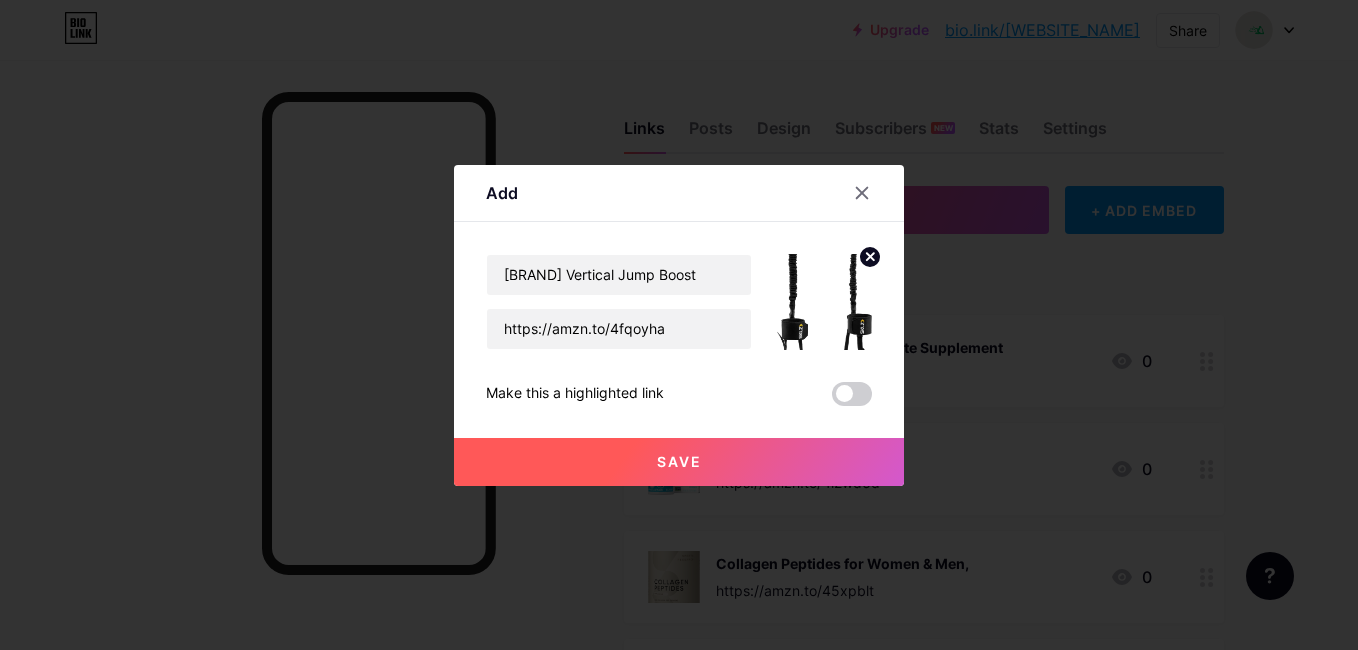 click on "Save" at bounding box center [679, 461] 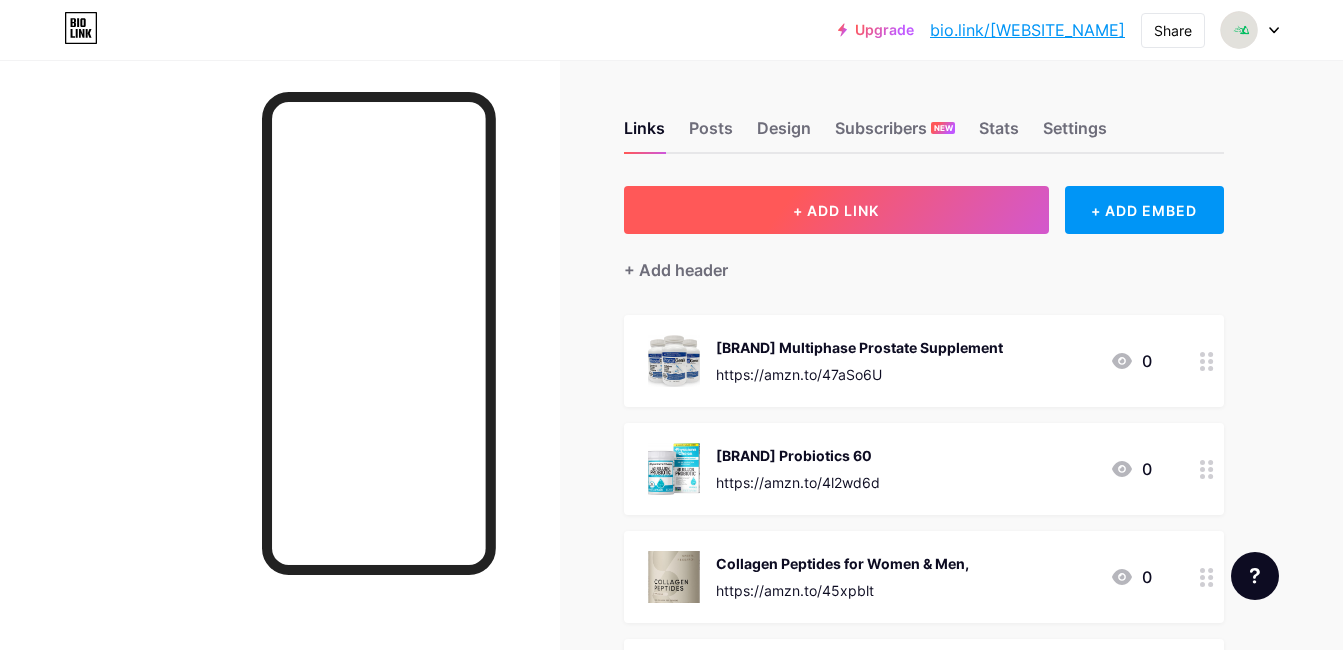 click on "+ ADD LINK" at bounding box center (836, 210) 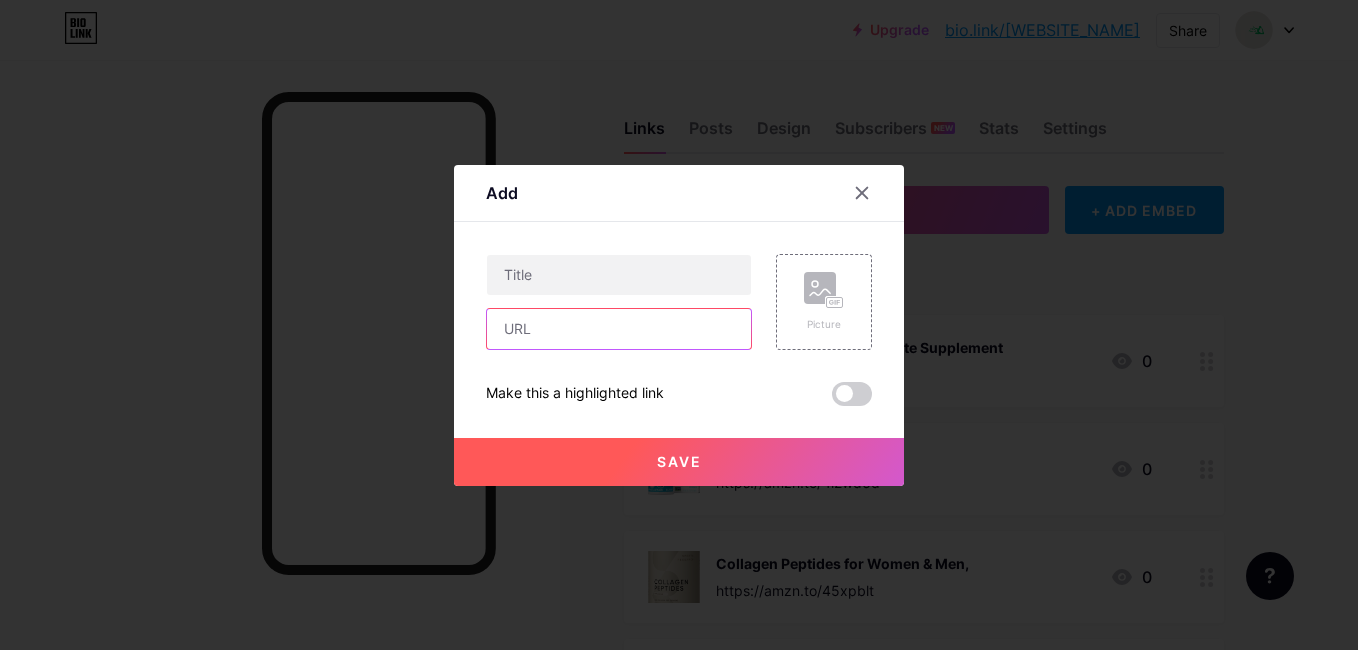 click at bounding box center [619, 329] 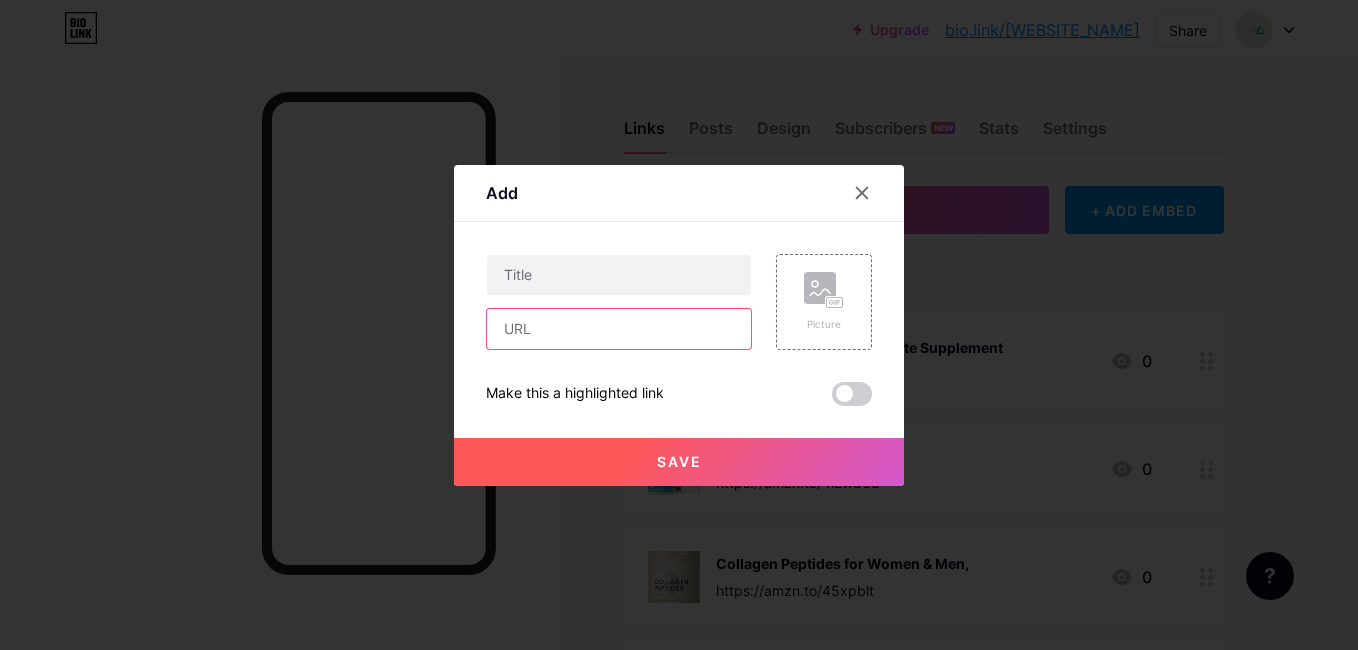 paste on "https://amzn.to/3GXij7I" 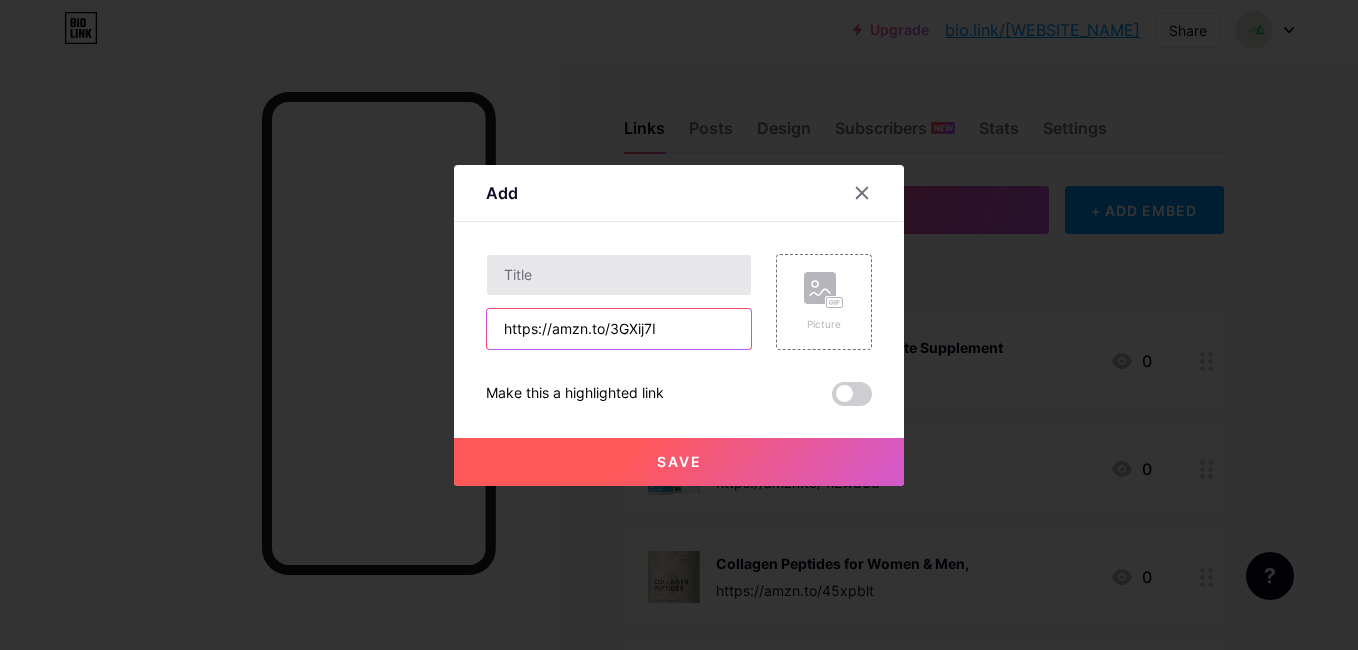 type on "https://amzn.to/3GXij7I" 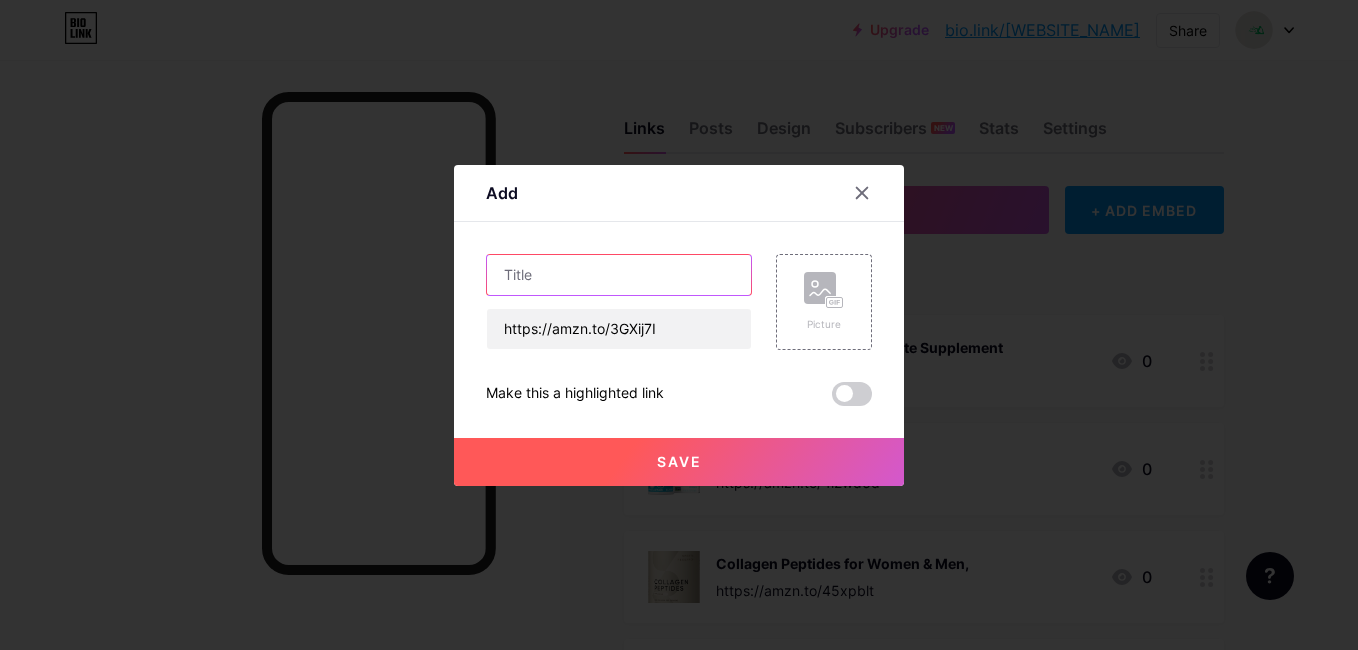 click at bounding box center [619, 275] 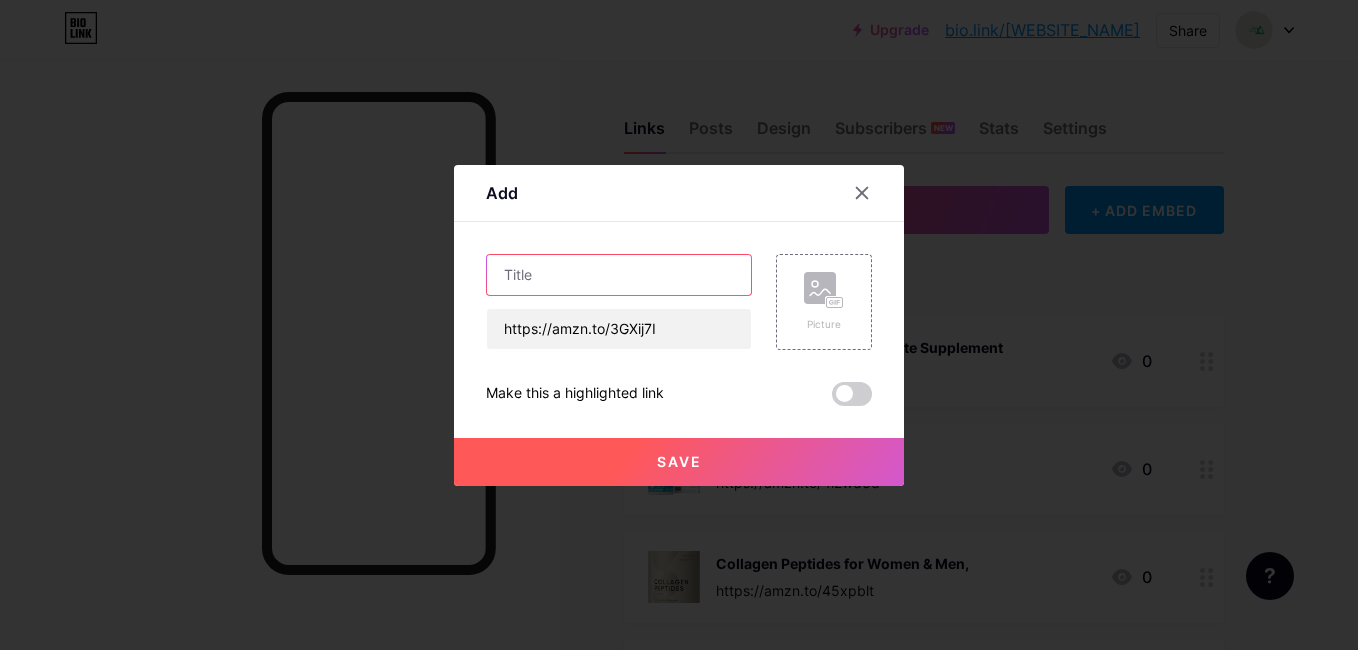 paste on "[BRAND] Massage Gun Deep Tissue," 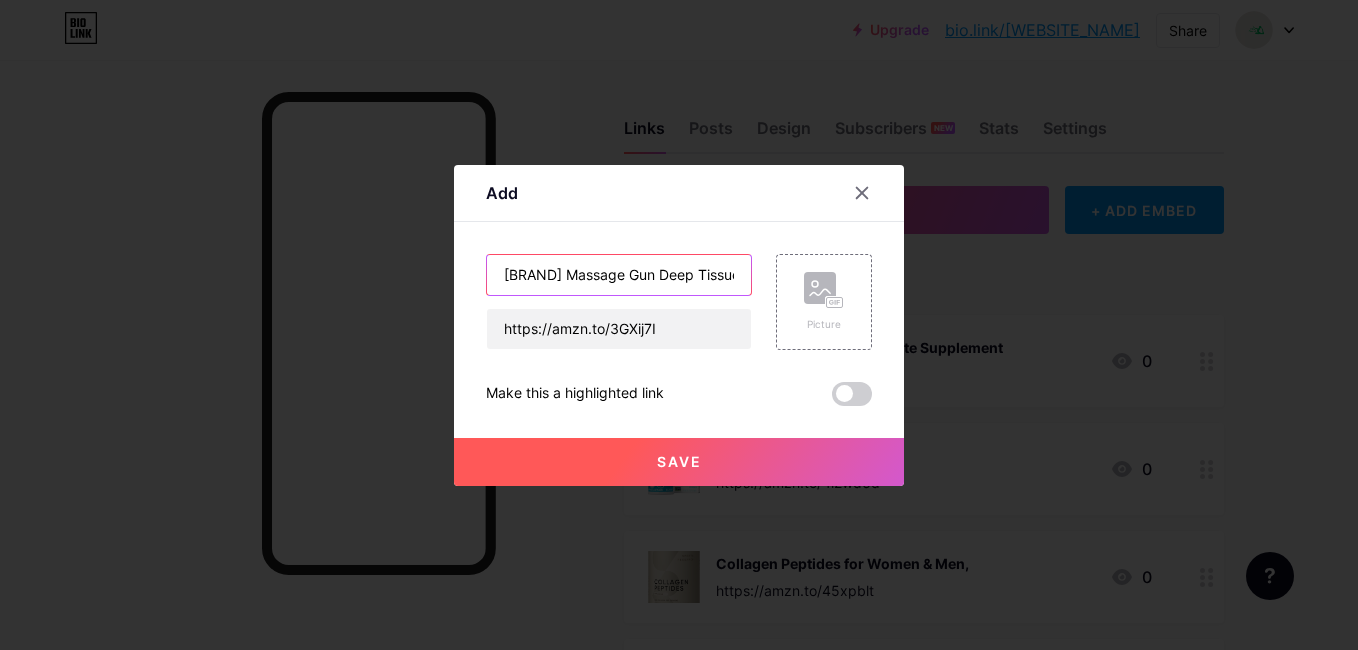 scroll, scrollTop: 0, scrollLeft: 12, axis: horizontal 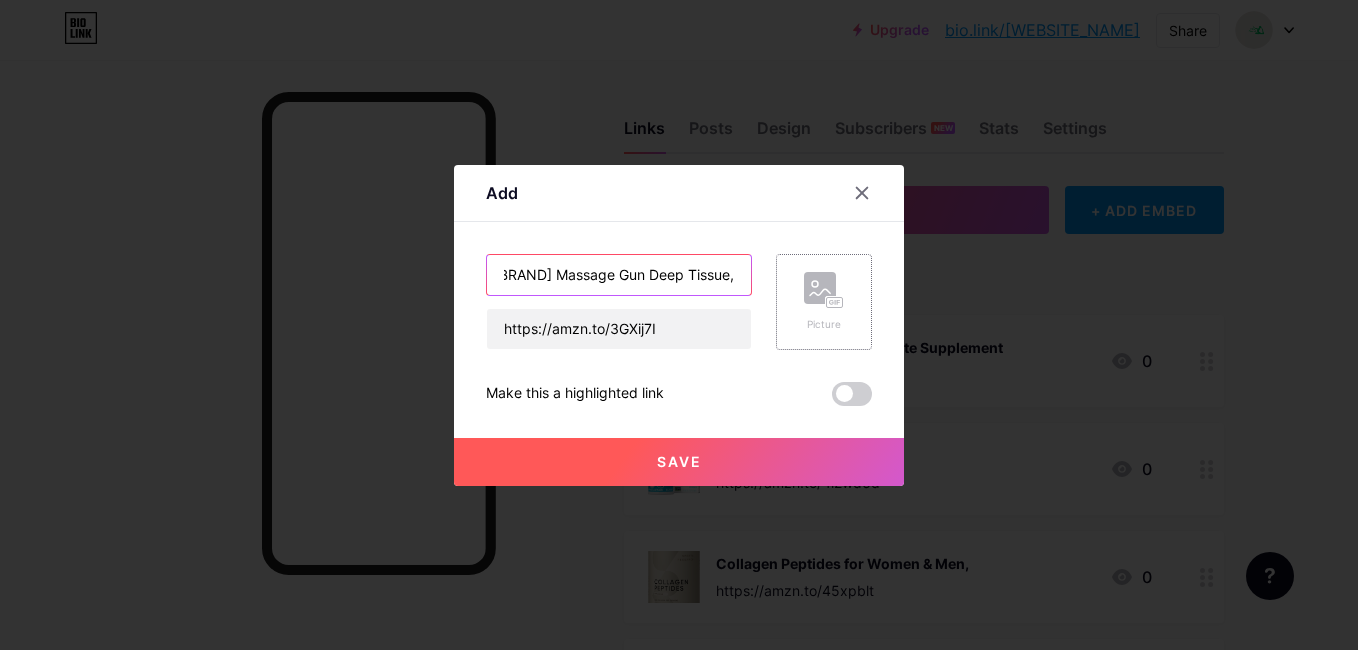 type on "[BRAND] Massage Gun Deep Tissue," 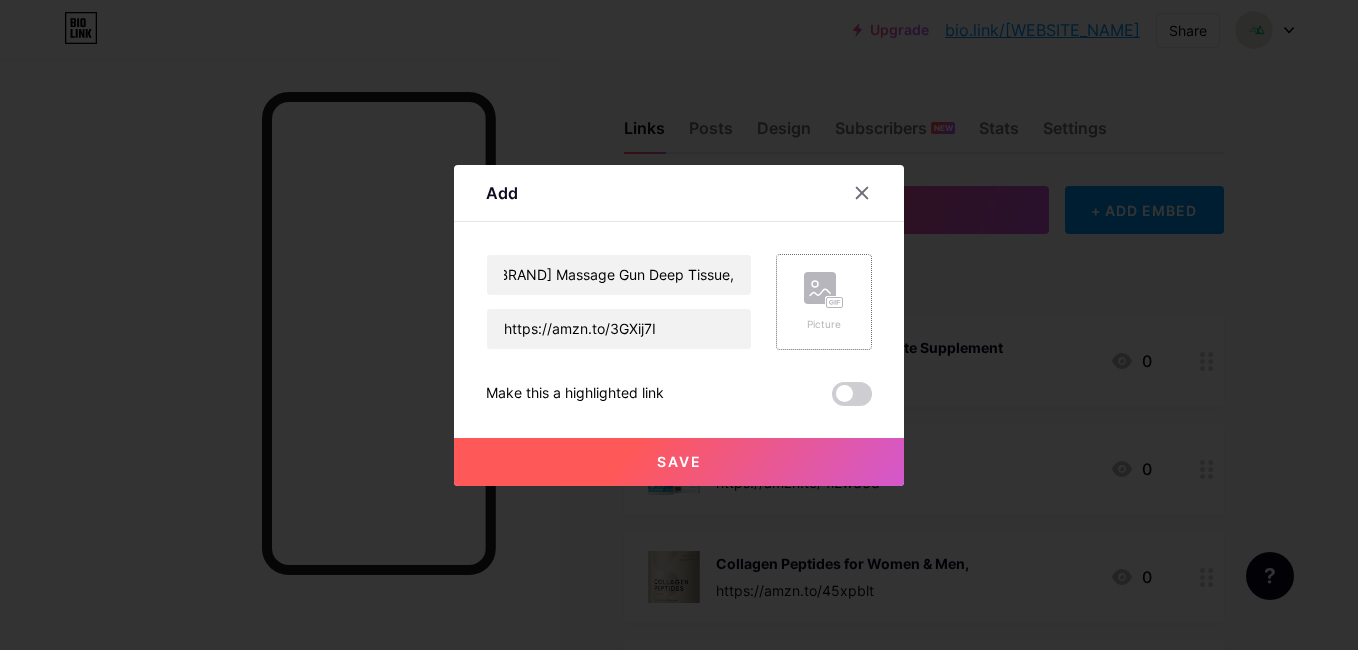 click on "Picture" at bounding box center (824, 302) 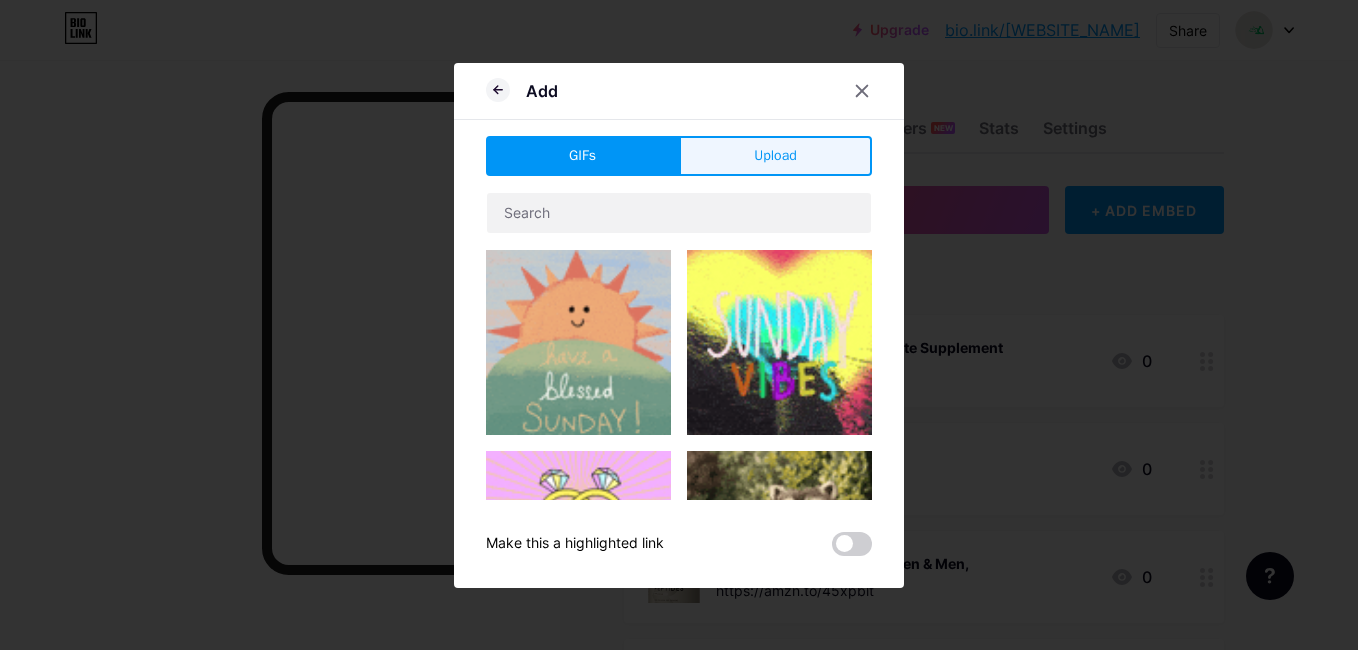 click on "Upload" at bounding box center [775, 156] 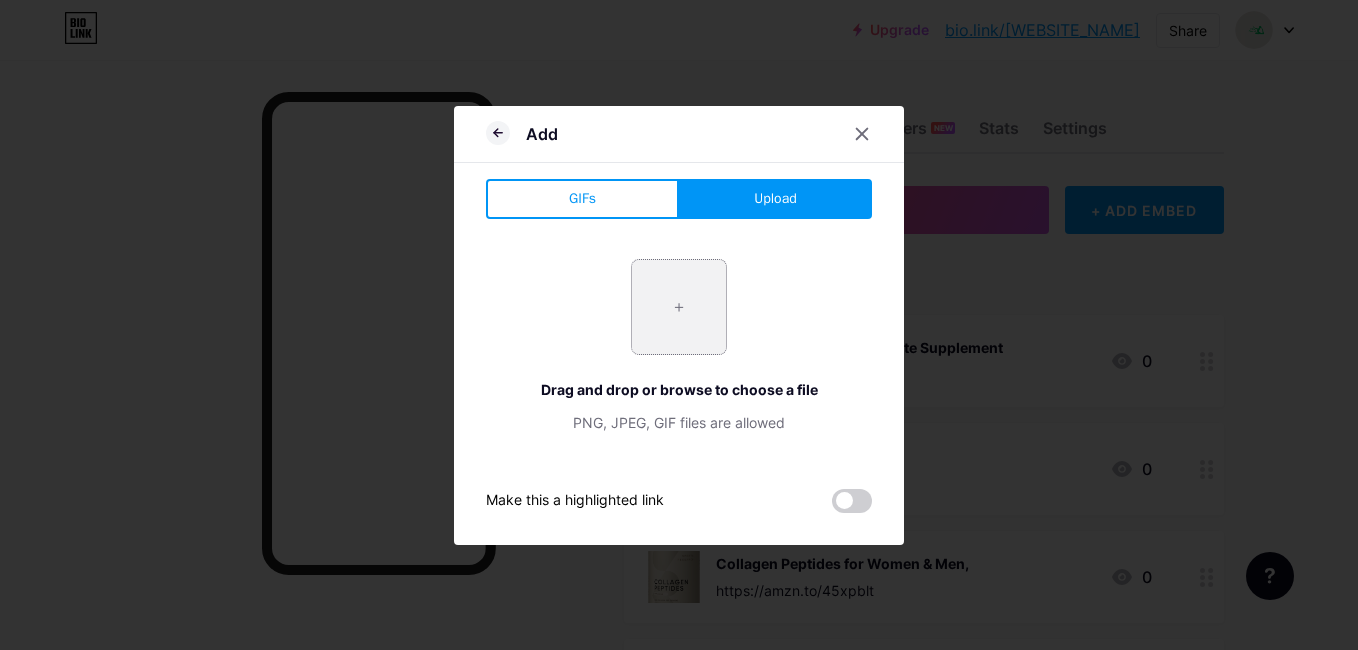 click at bounding box center [679, 307] 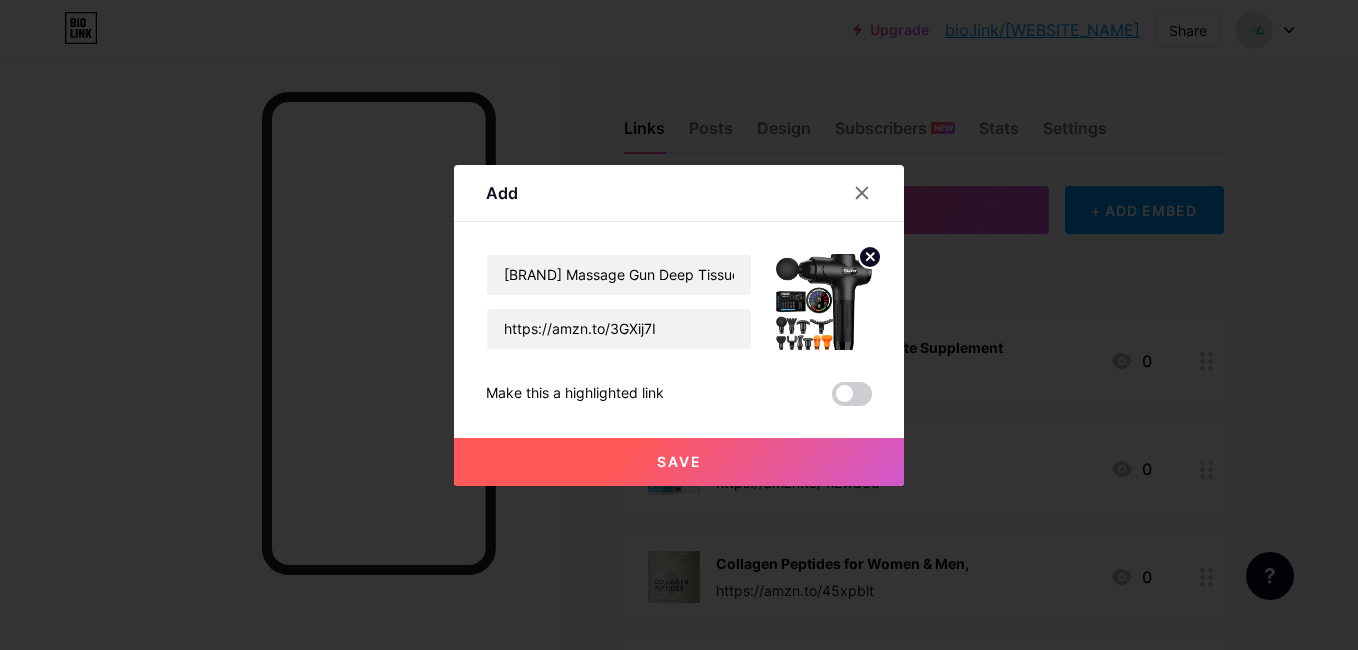 click on "Save" at bounding box center (679, 462) 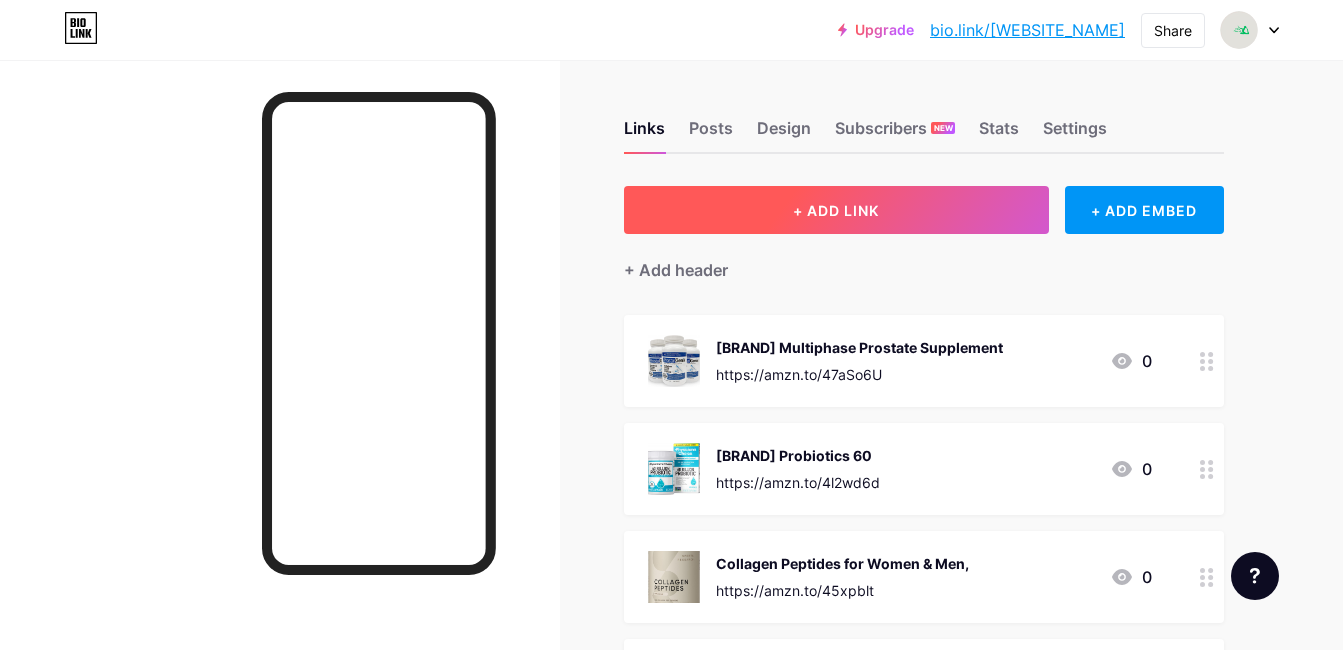 click on "+ ADD LINK" at bounding box center [836, 210] 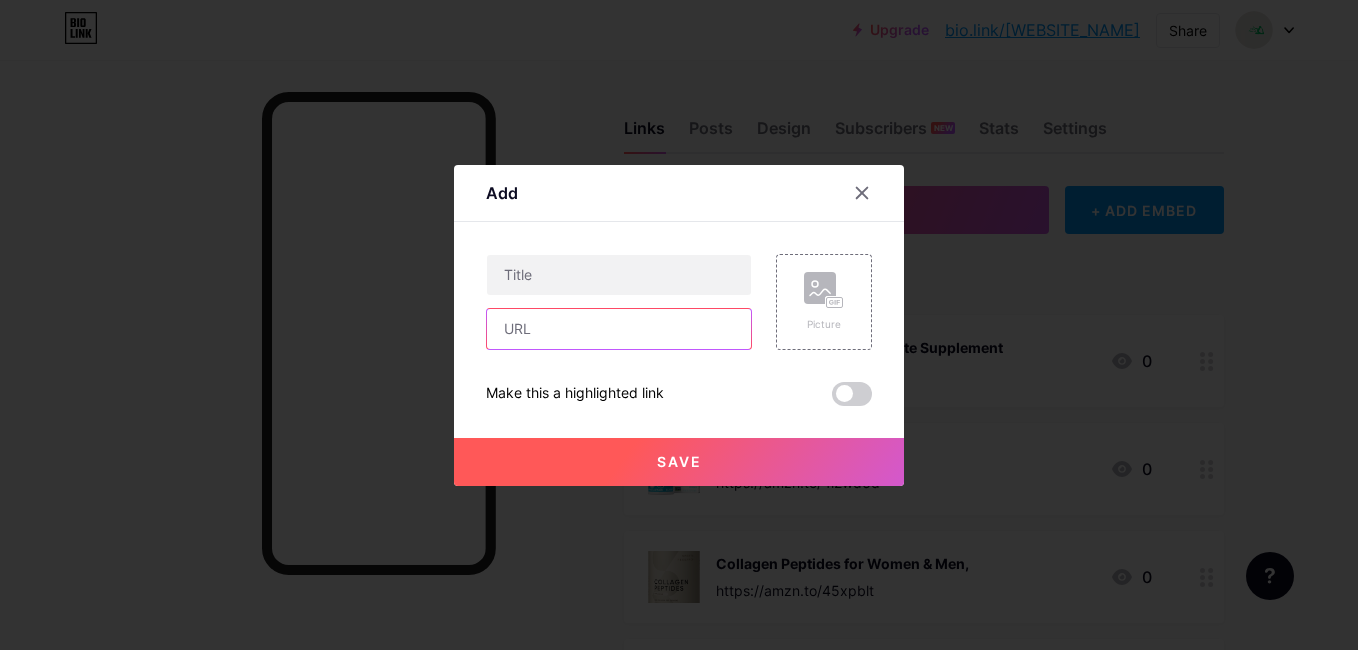 click at bounding box center (619, 329) 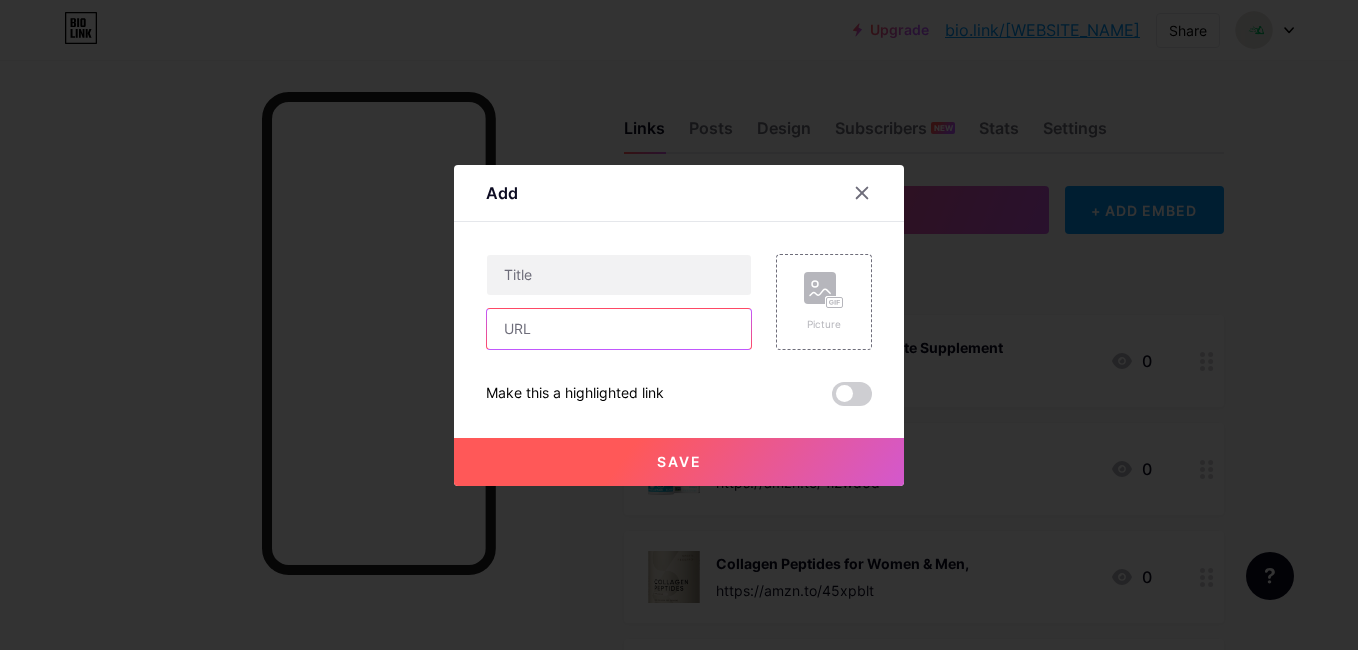 paste on "https://amzn.to/45q3O4y" 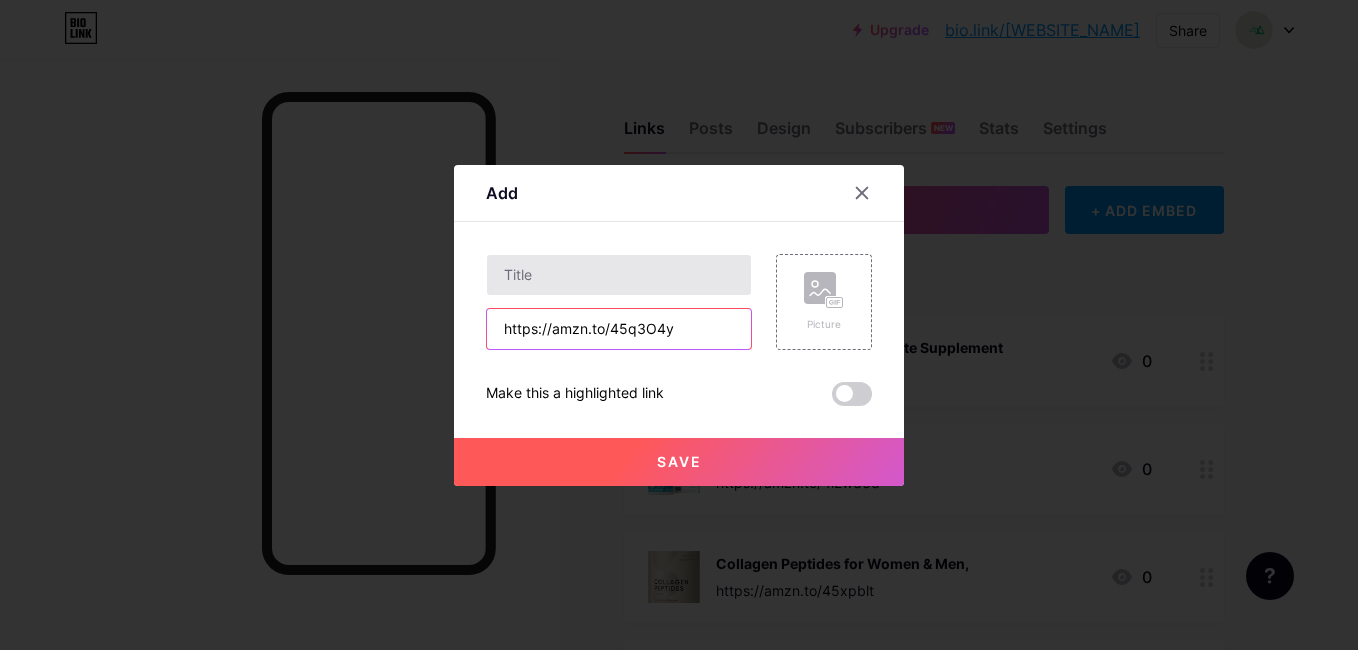 type on "https://amzn.to/45q3O4y" 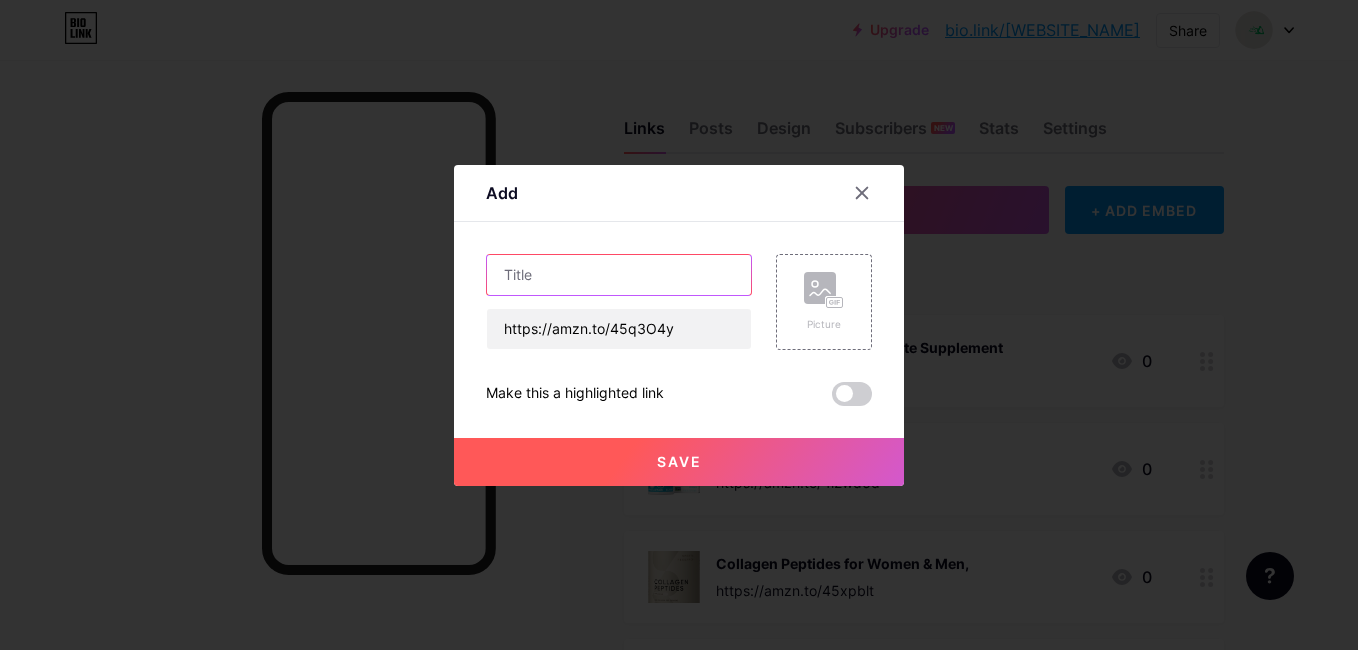 click at bounding box center (619, 275) 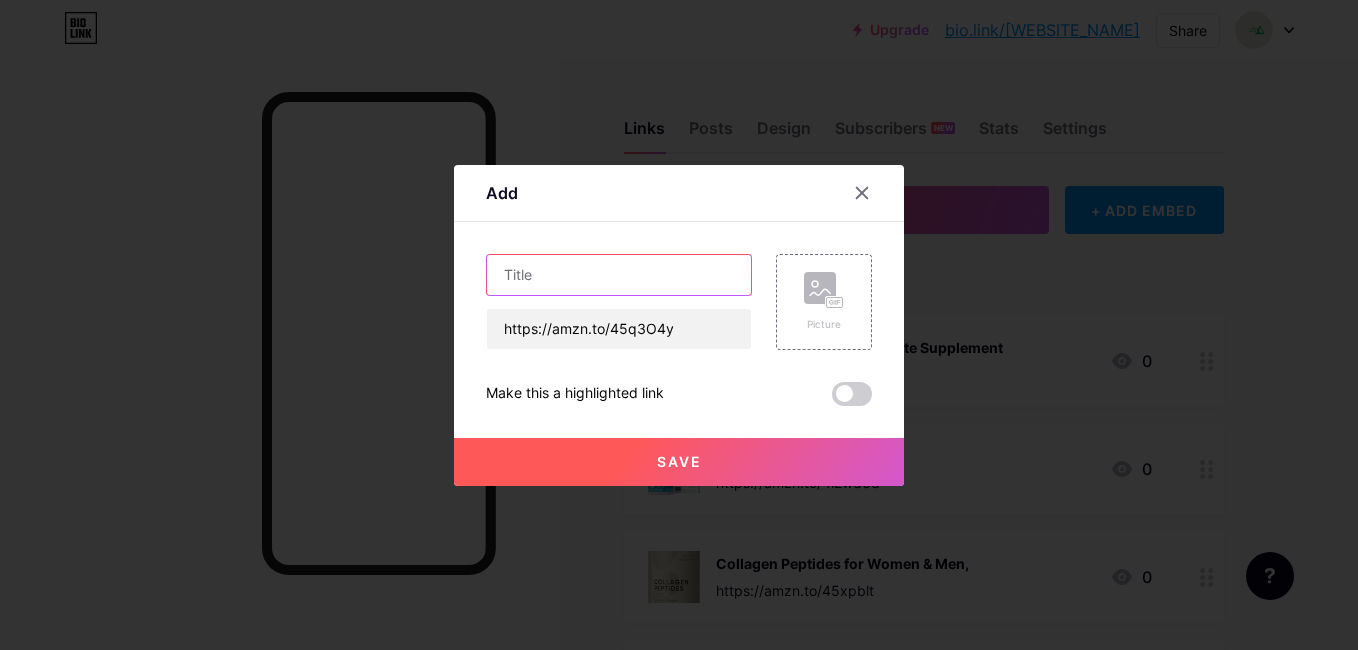 paste on "[BRAND] X Knee Device" 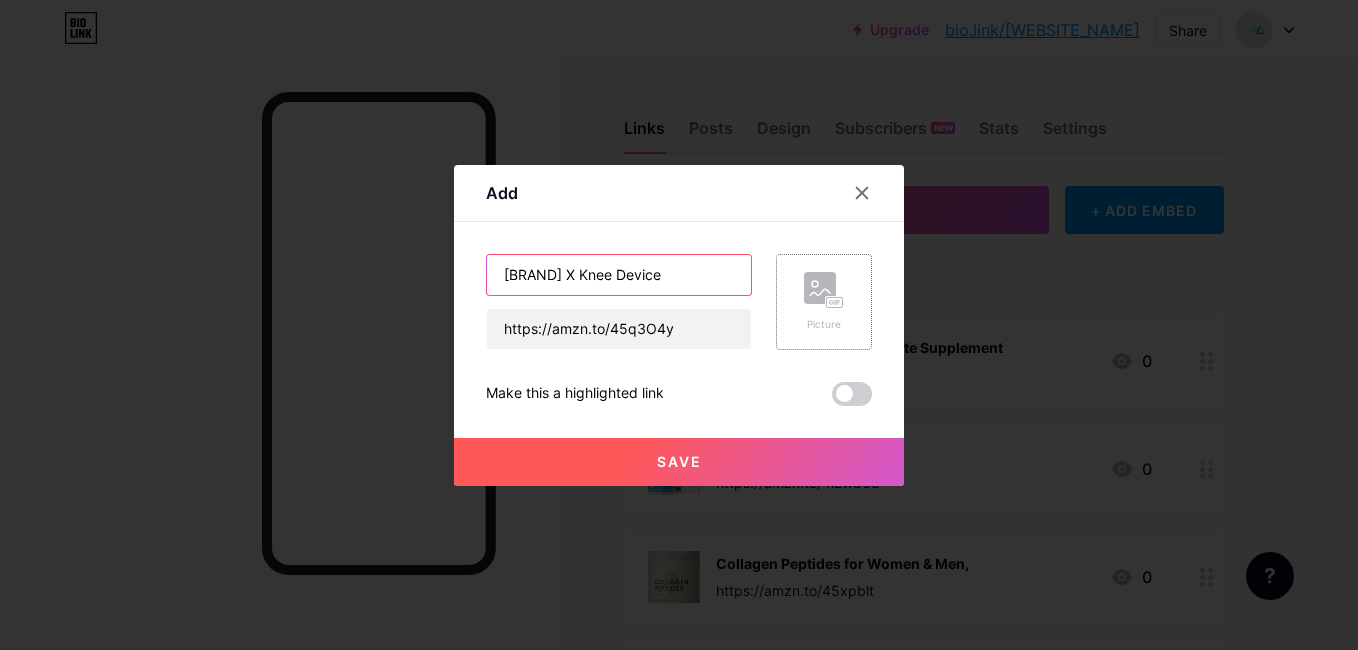type on "[BRAND] X Knee Device" 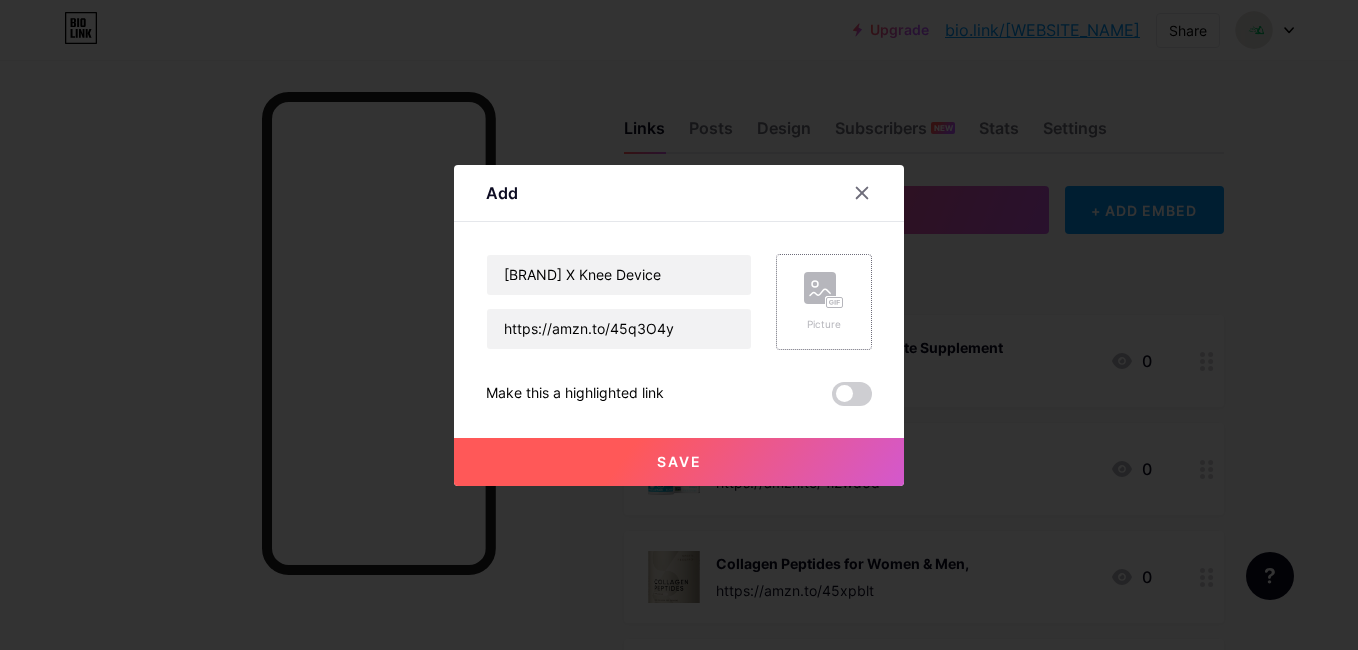 click 